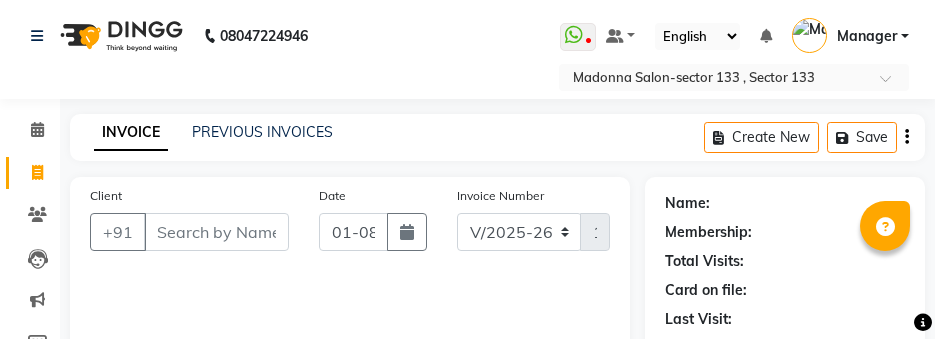 select on "8302" 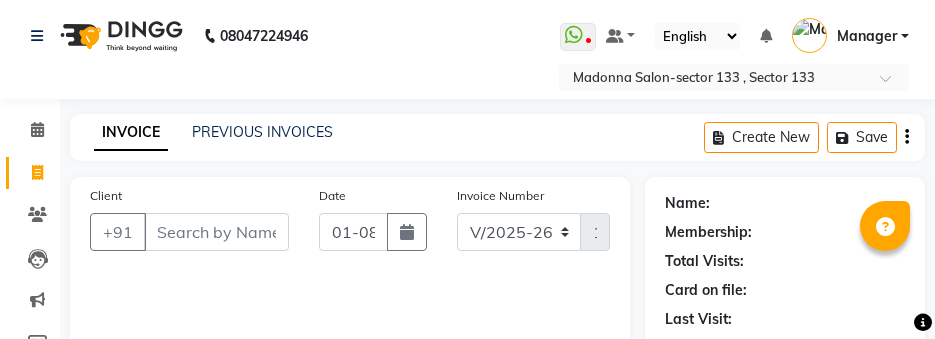 scroll, scrollTop: 0, scrollLeft: 0, axis: both 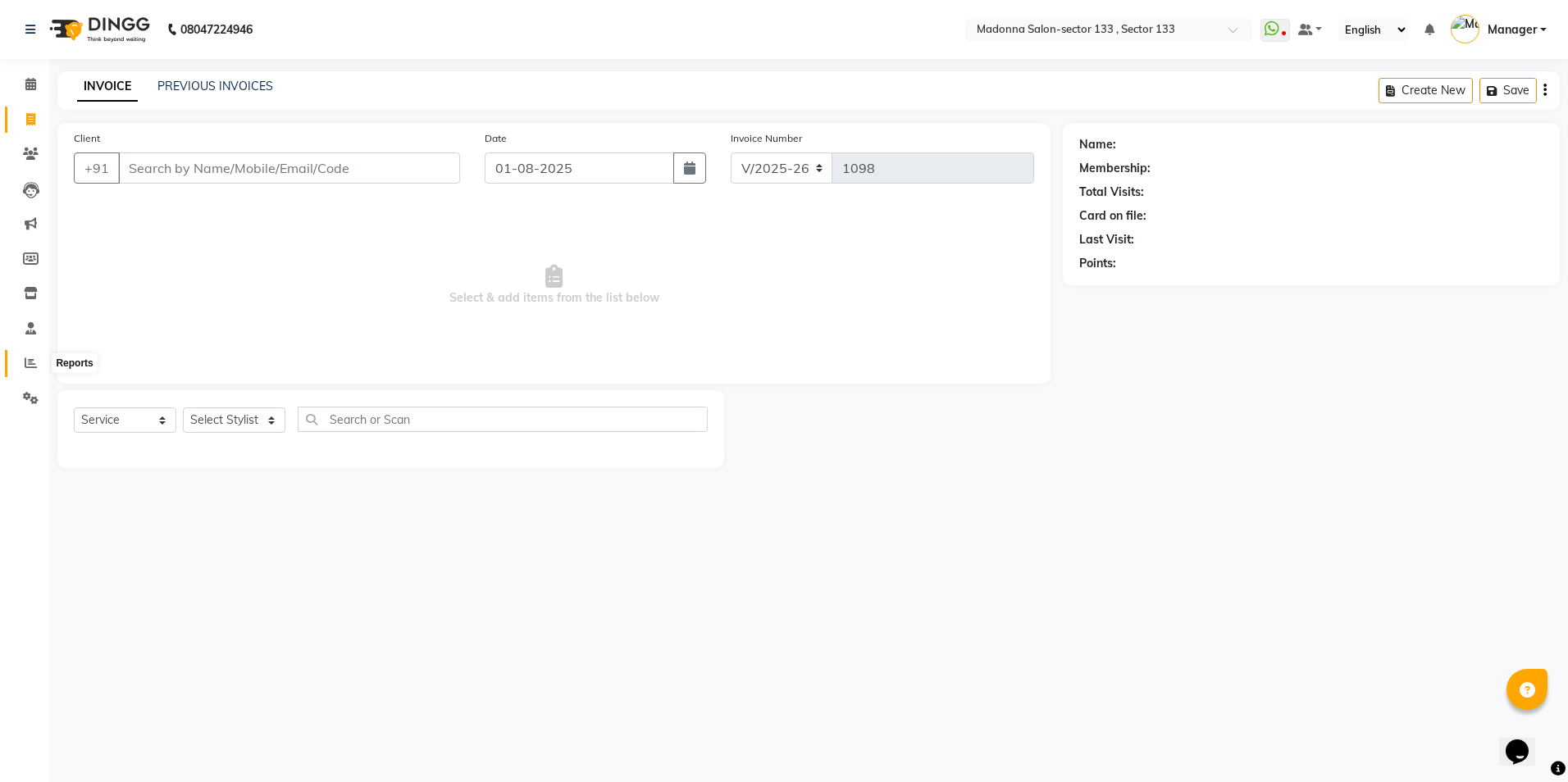click 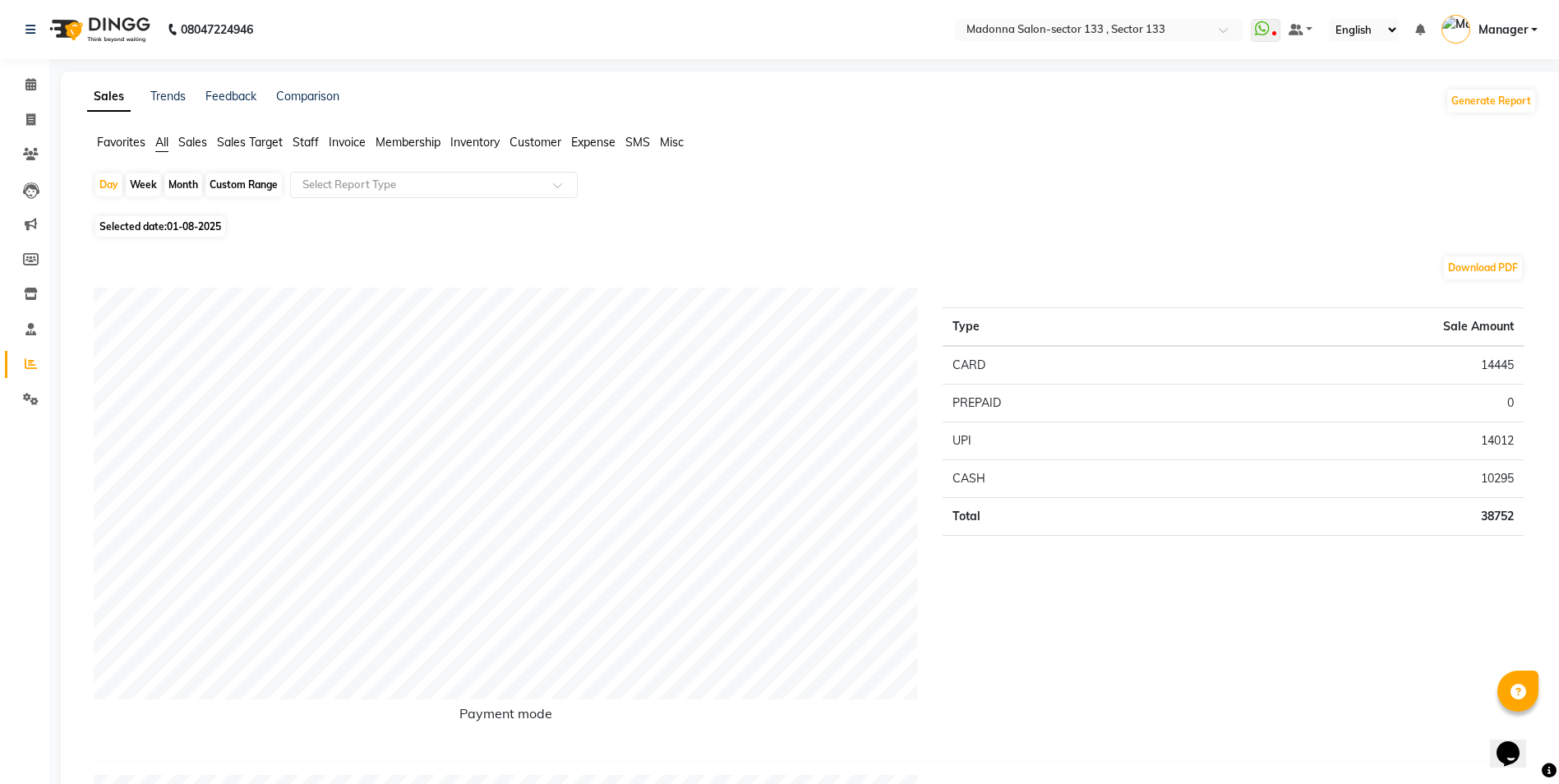 click on "Staff" 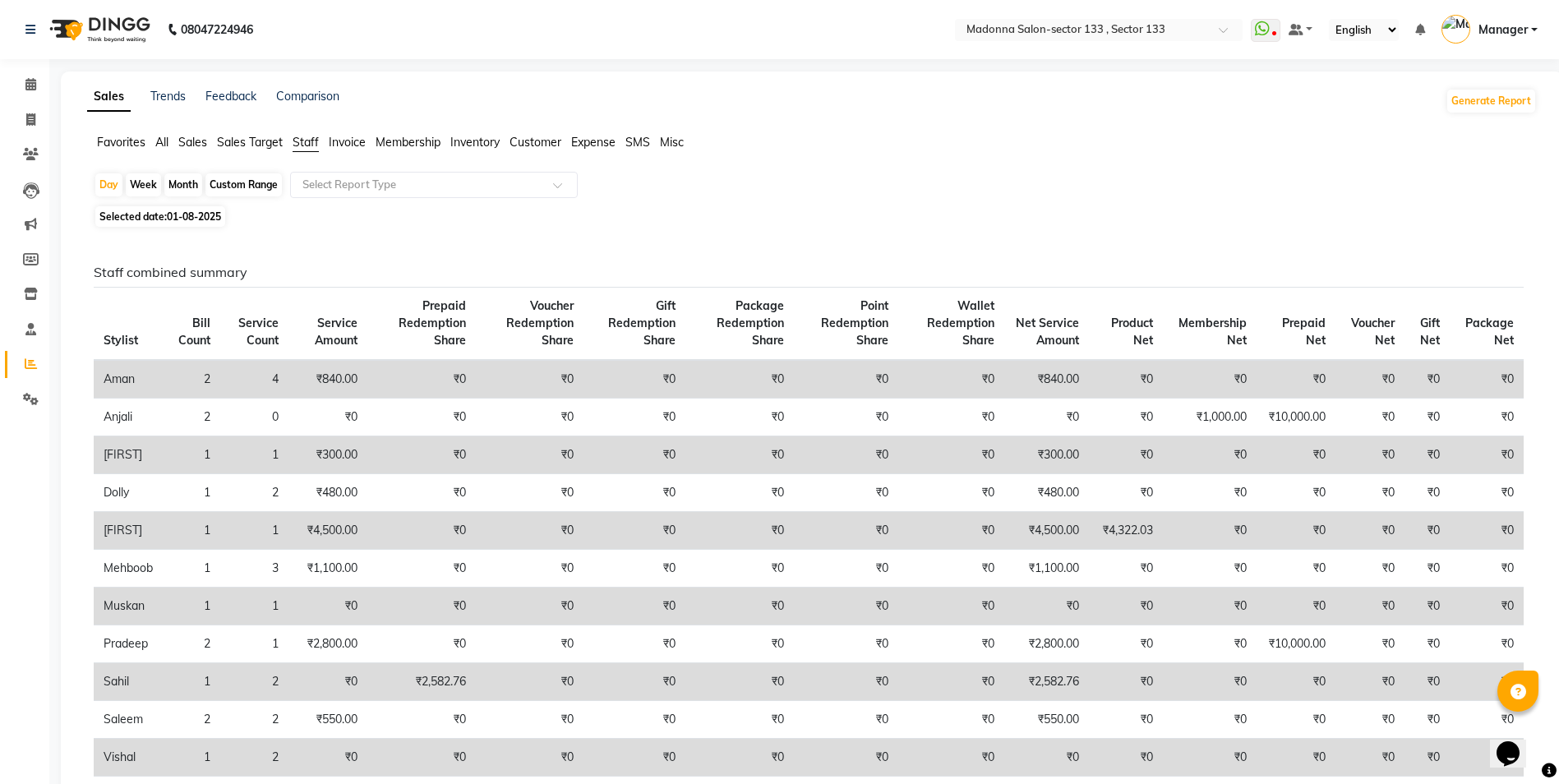 click on "Custom Range" 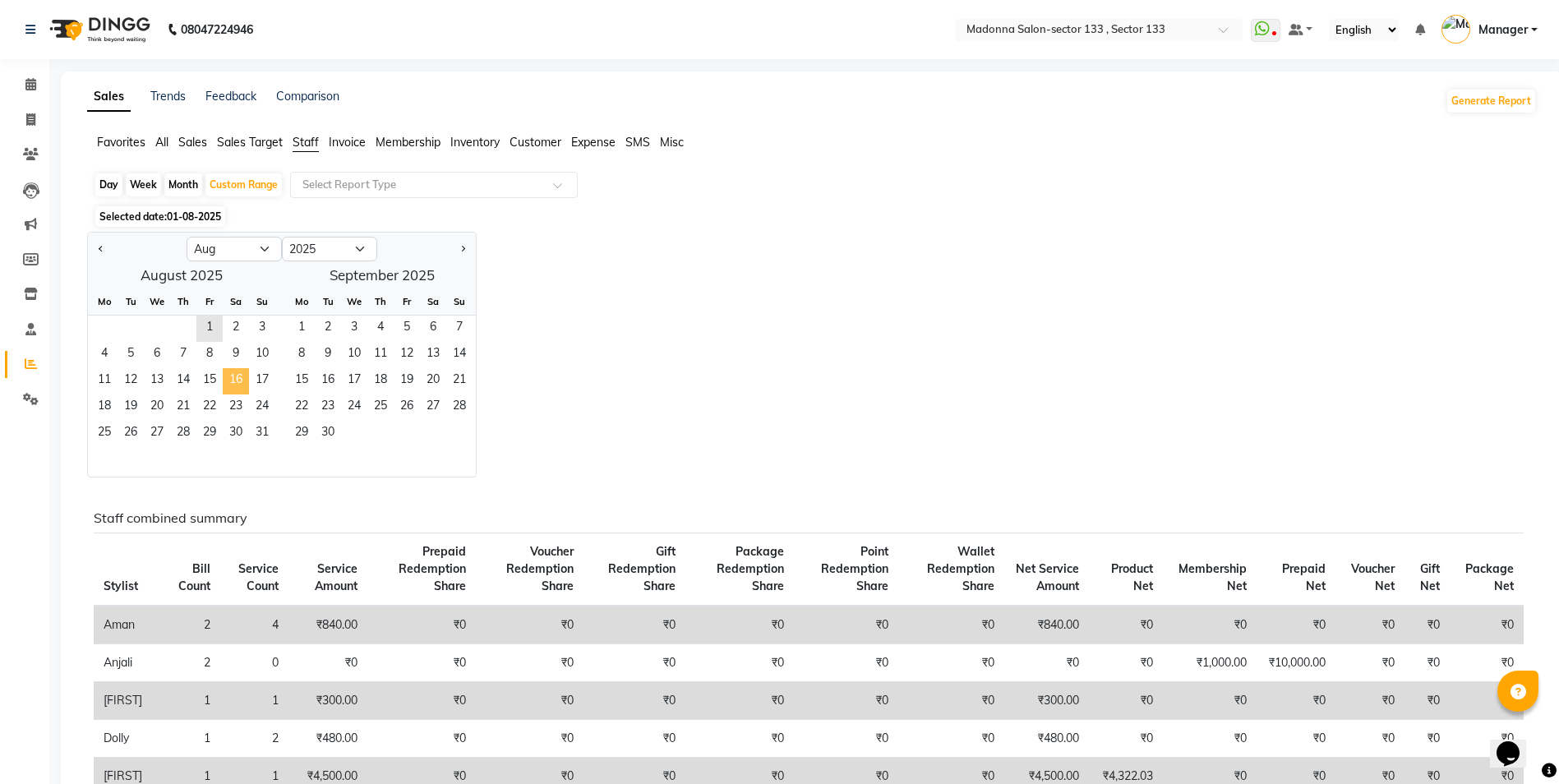 click on "16" 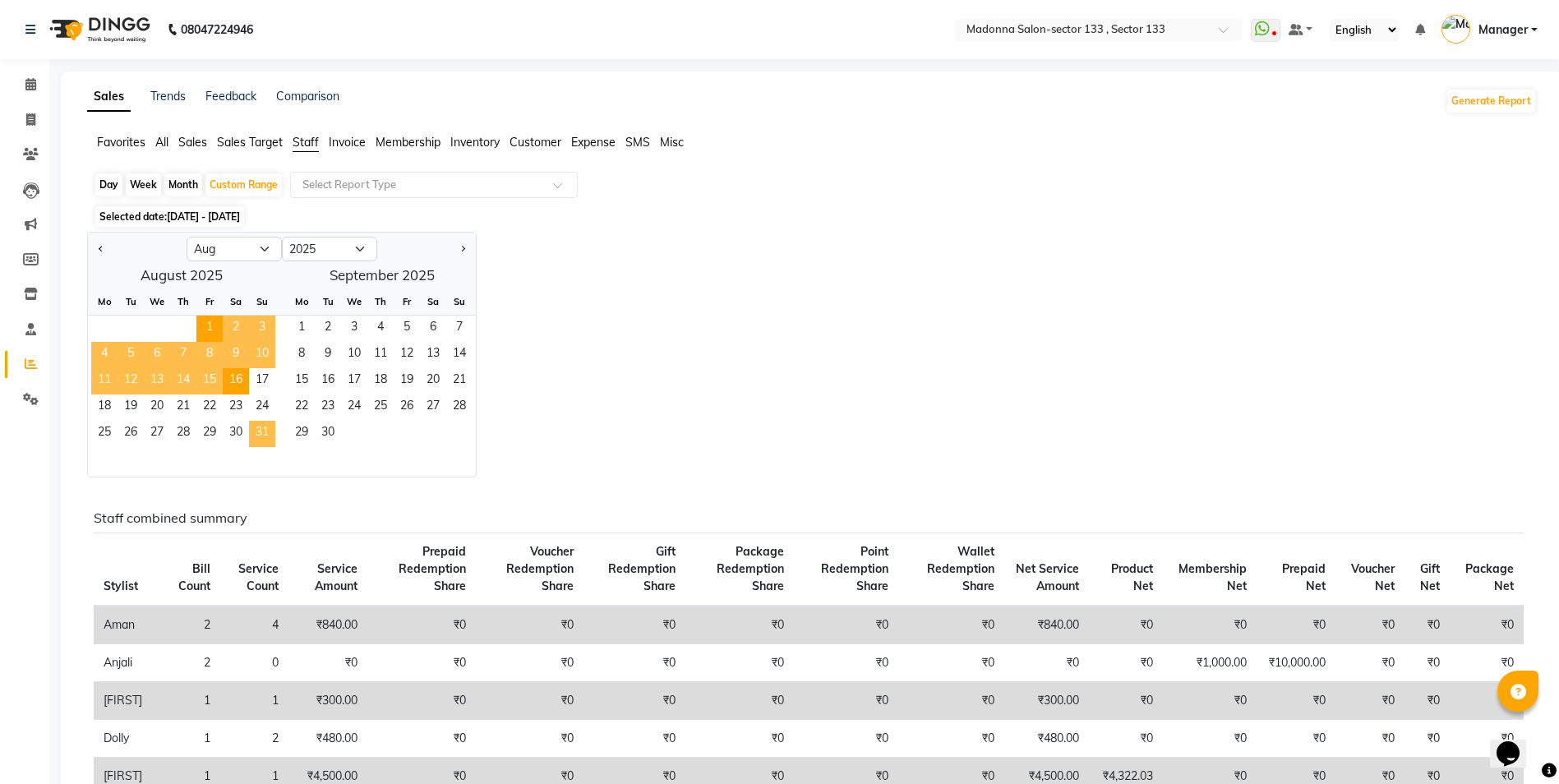 click on "0" 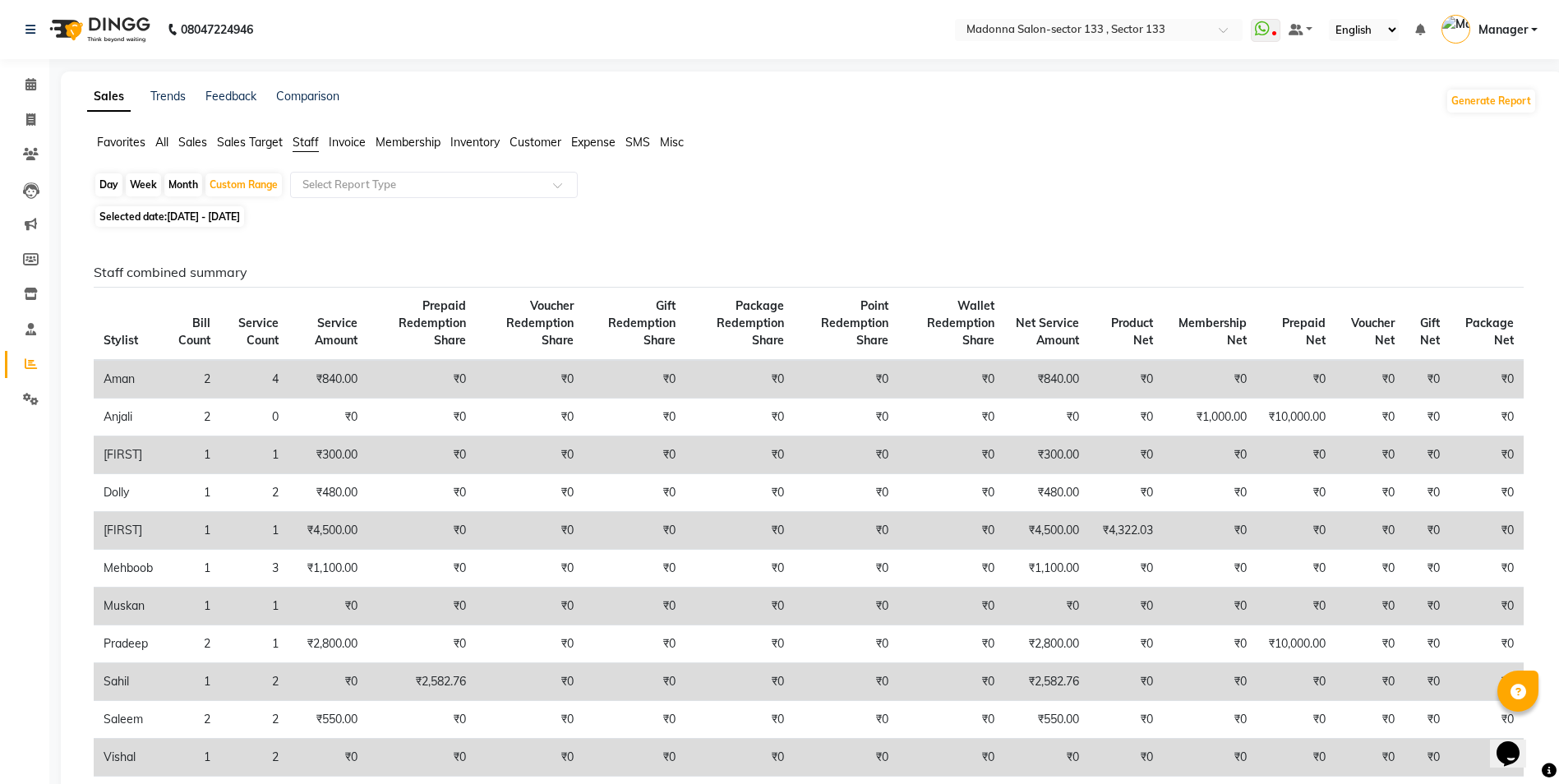 click on "[DATE] - [DATE]" 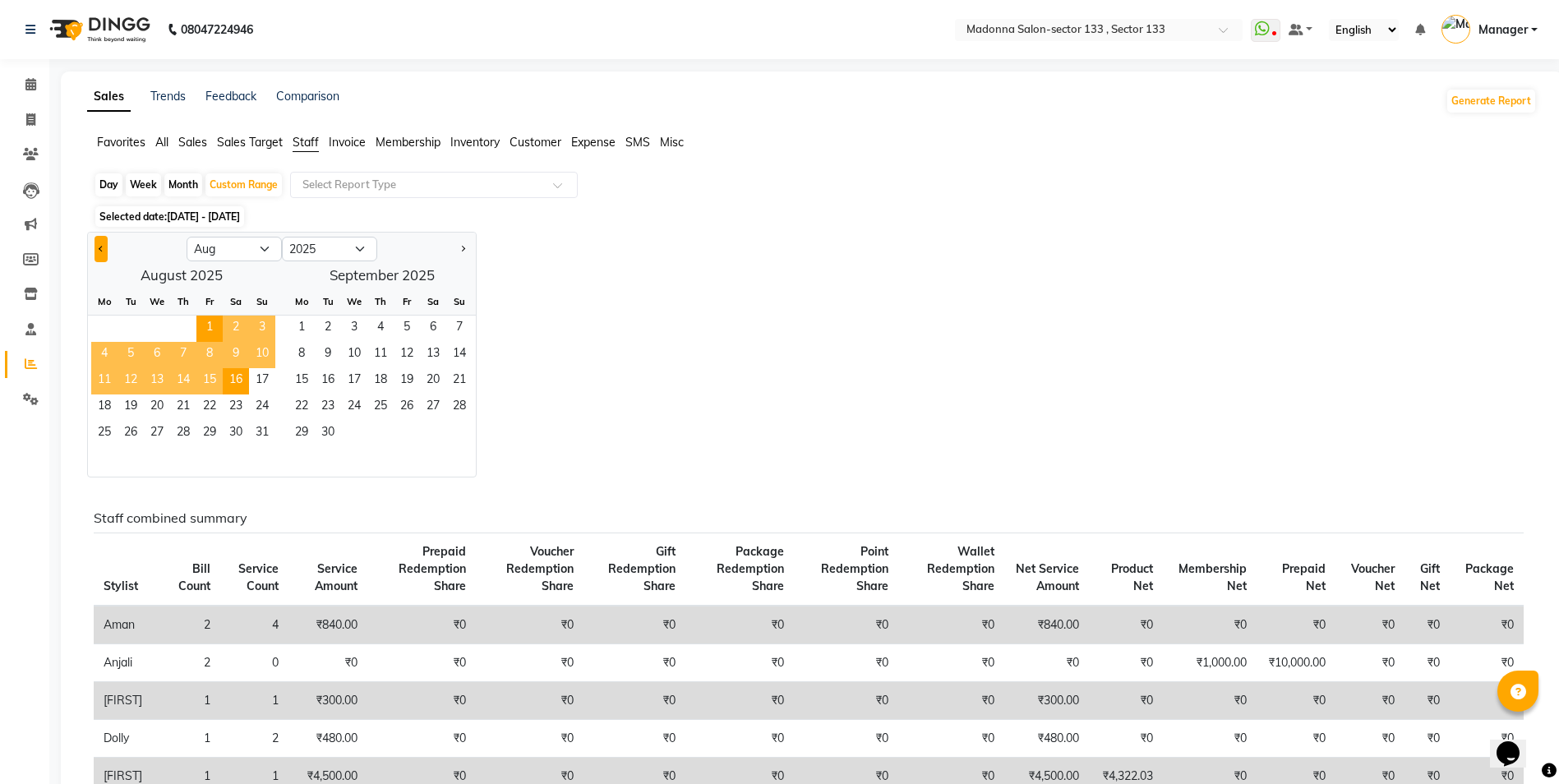 click 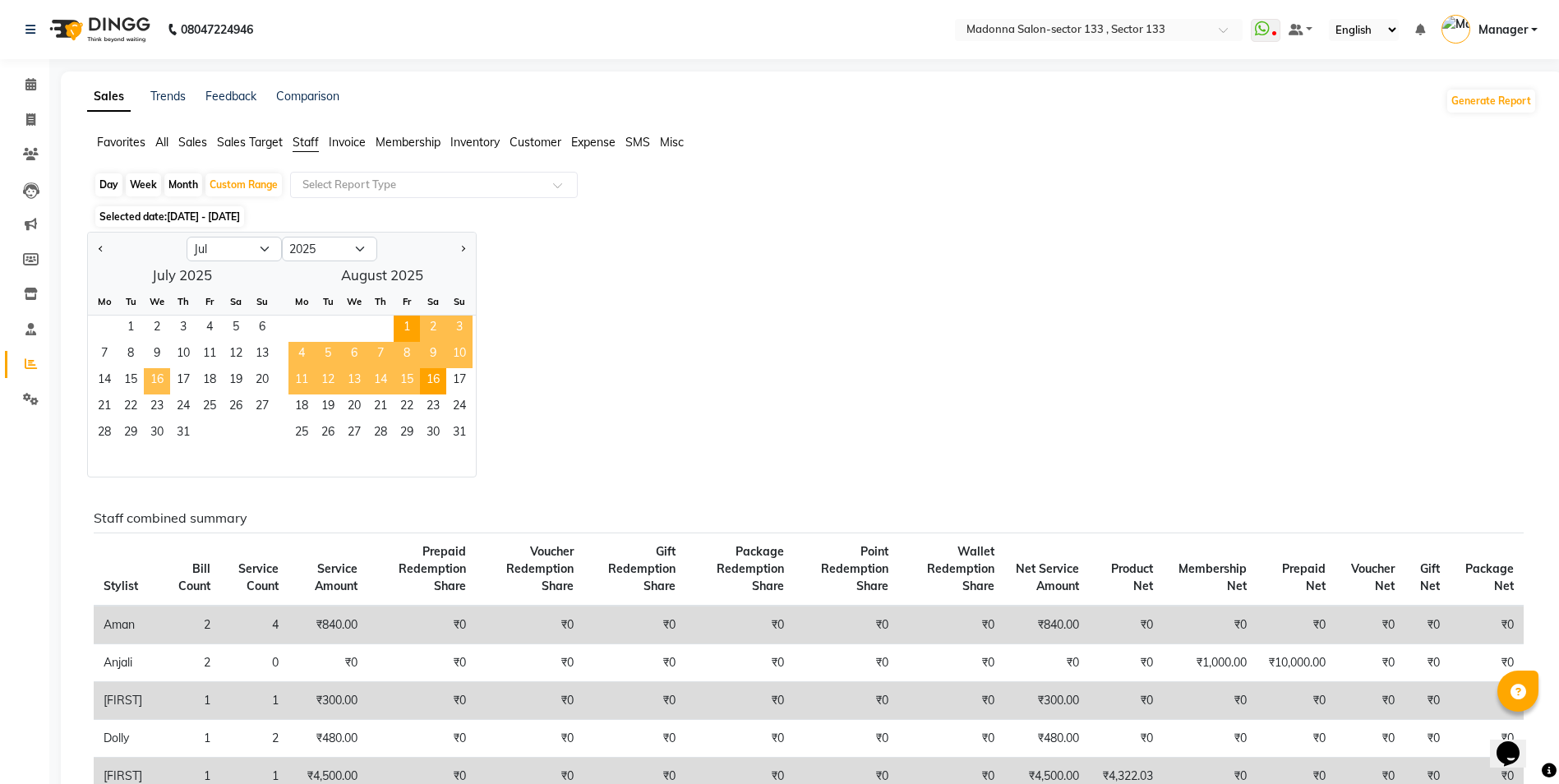 click on "16" 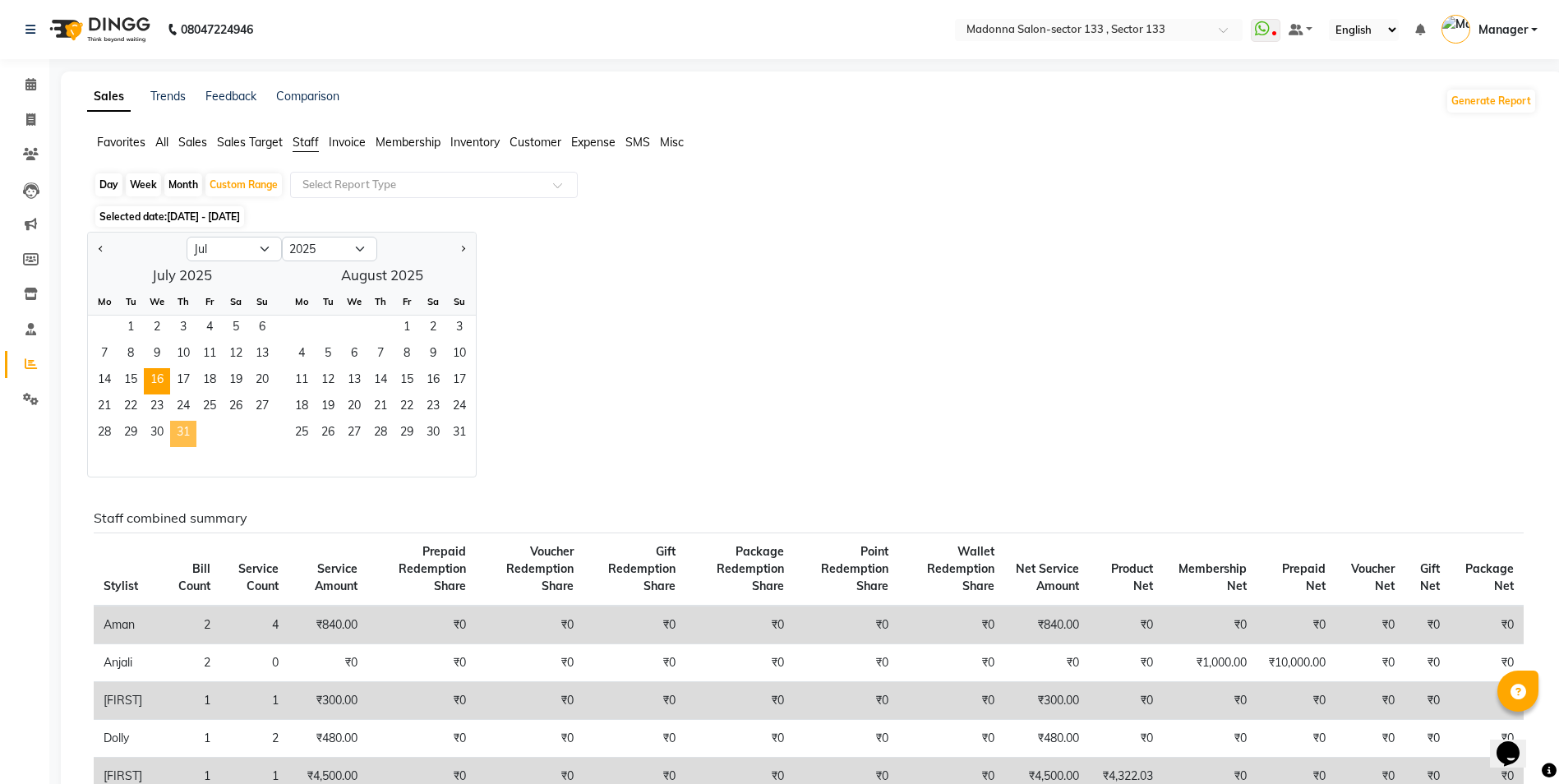 click on "31" 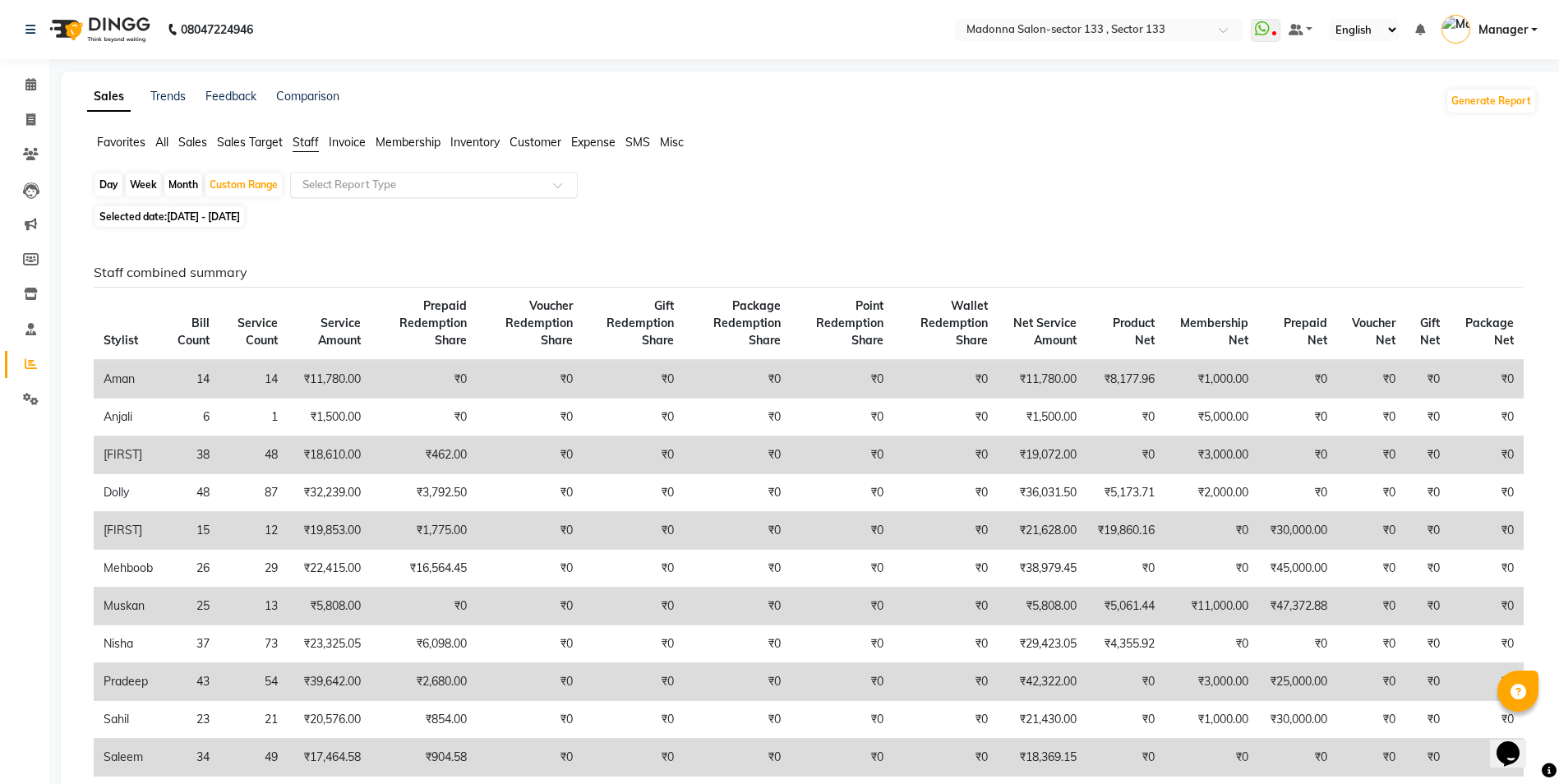 click 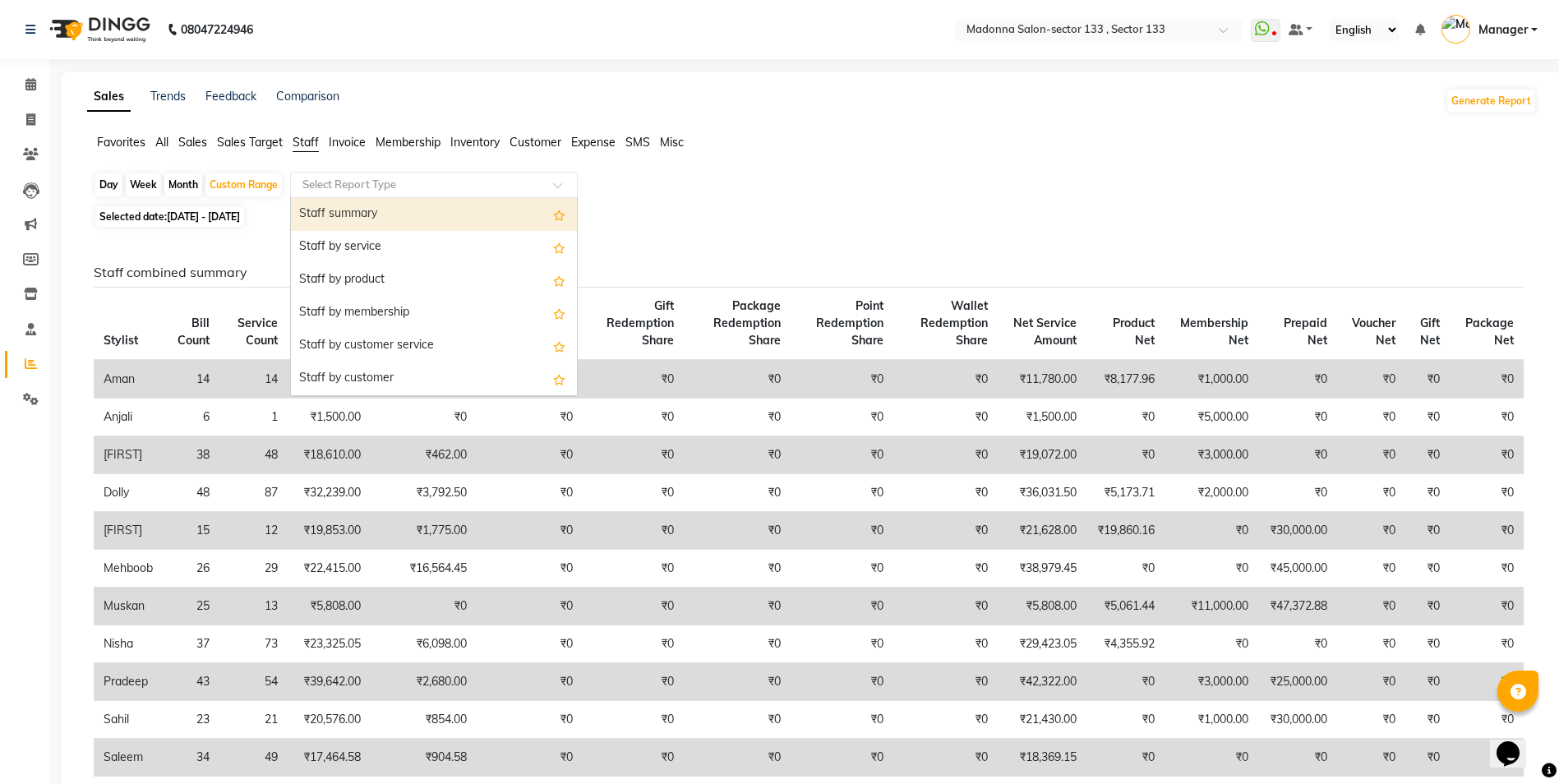 click on "Staff summary" at bounding box center (434, 214) 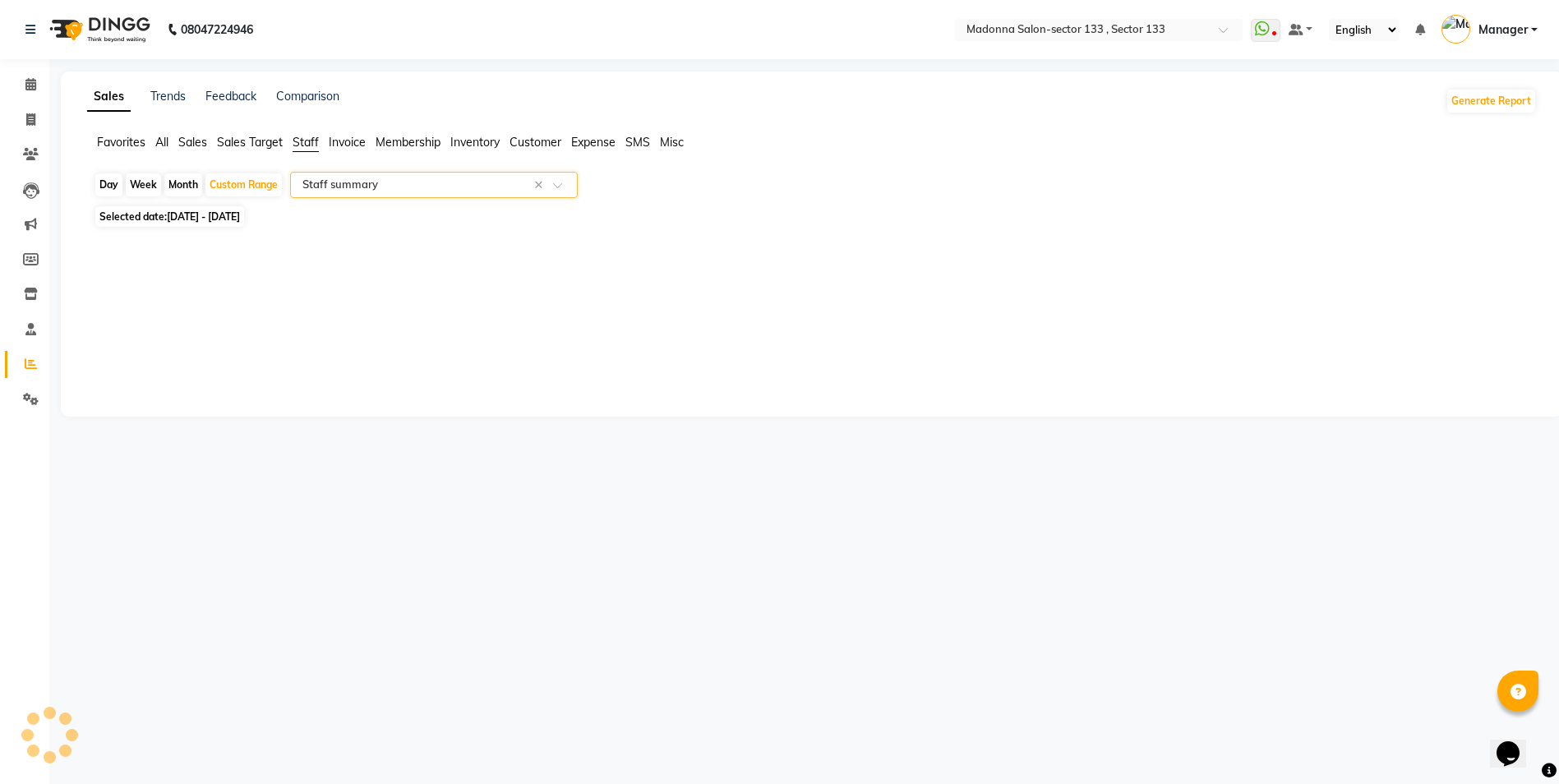 select on "full_report" 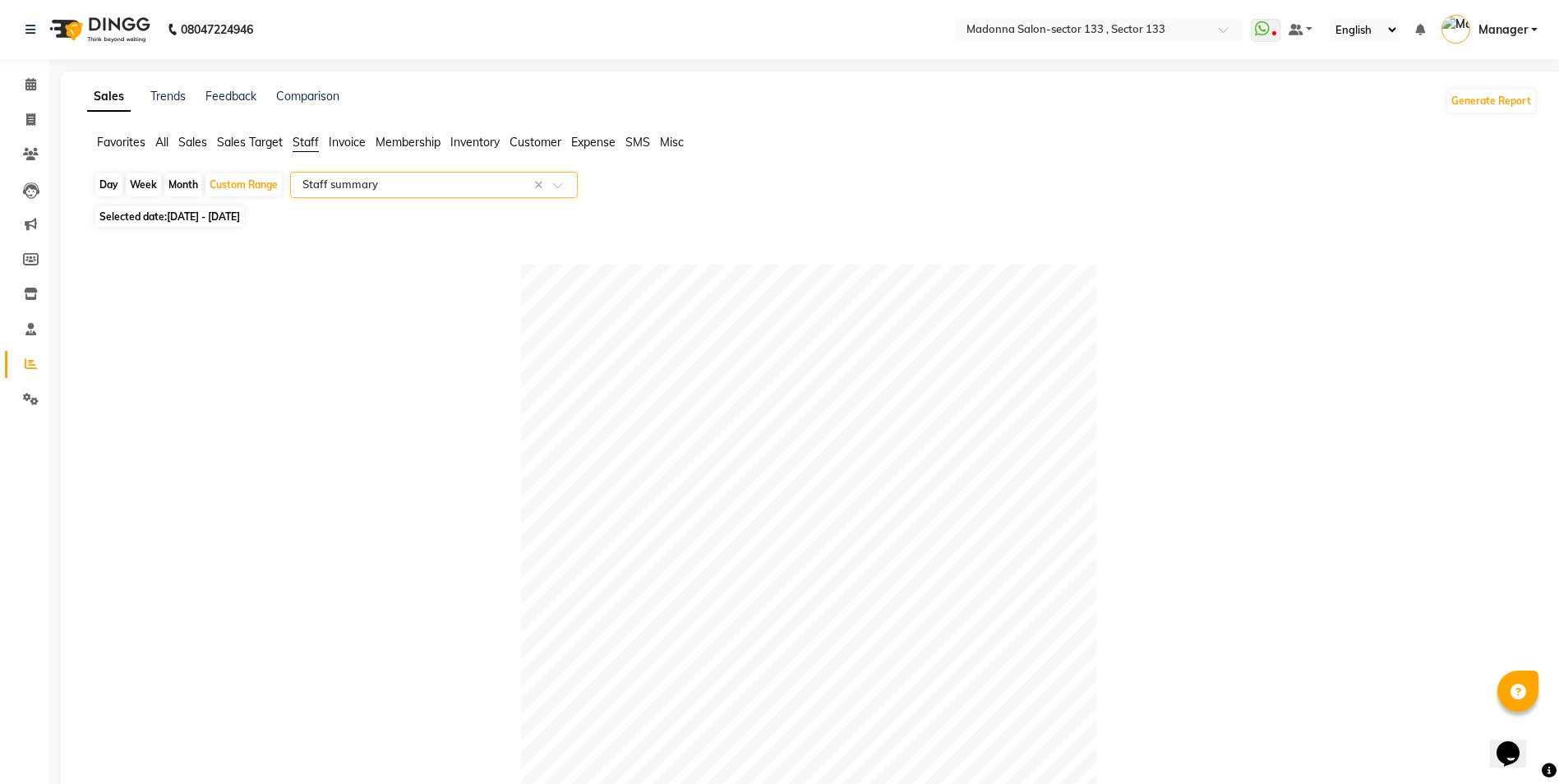 click 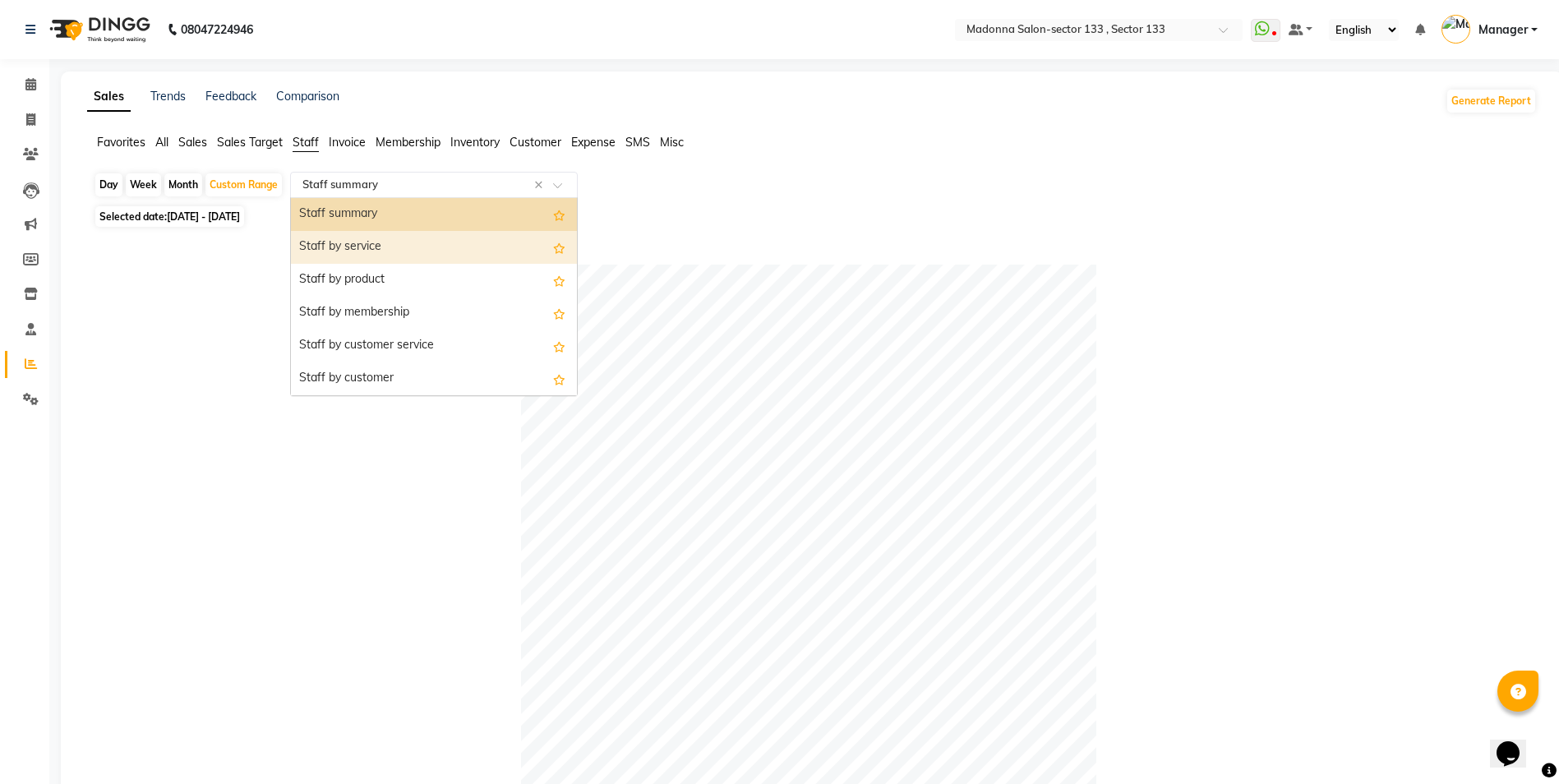 click on "Staff by service" at bounding box center (434, 247) 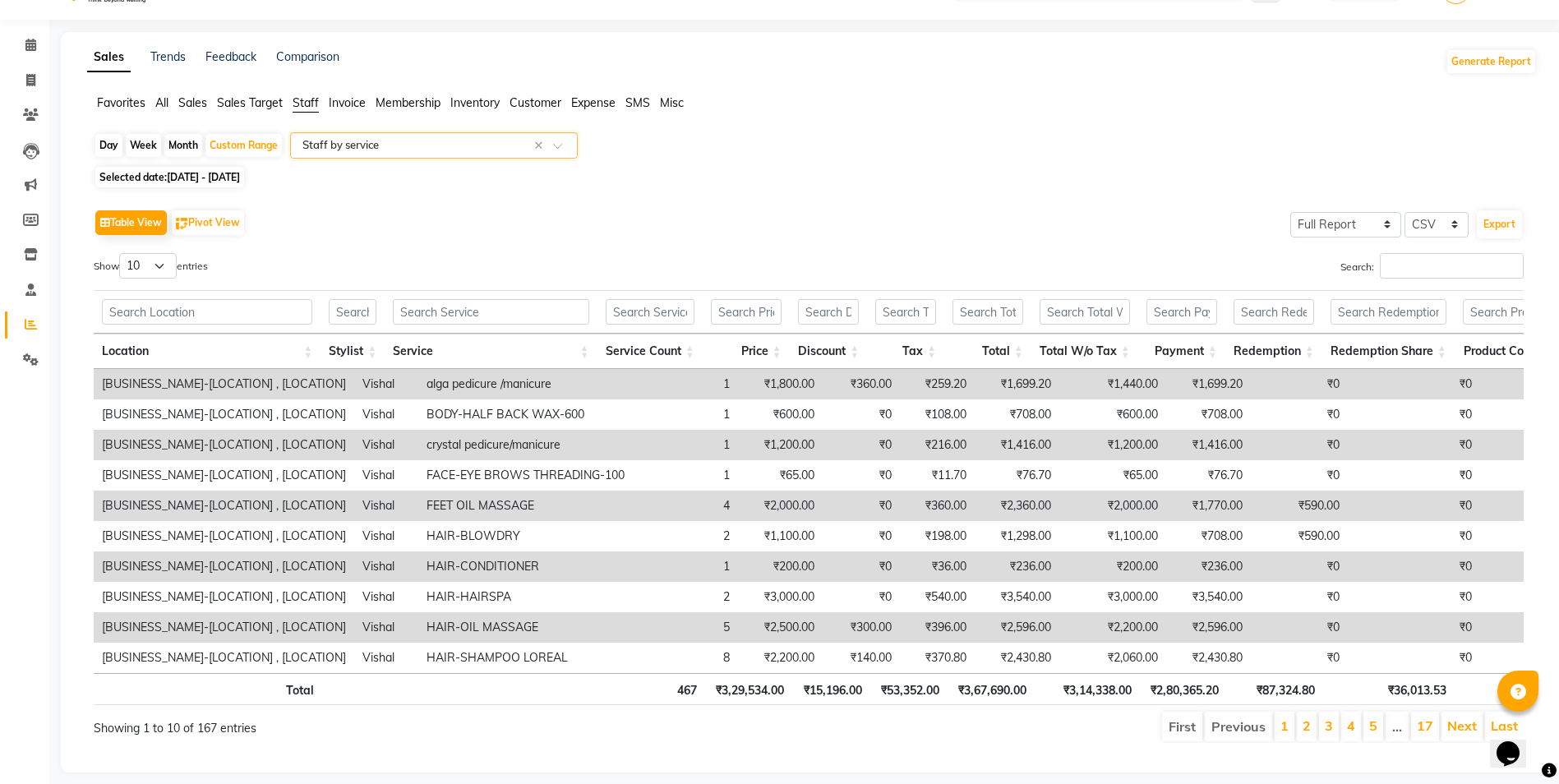 scroll, scrollTop: 77, scrollLeft: 0, axis: vertical 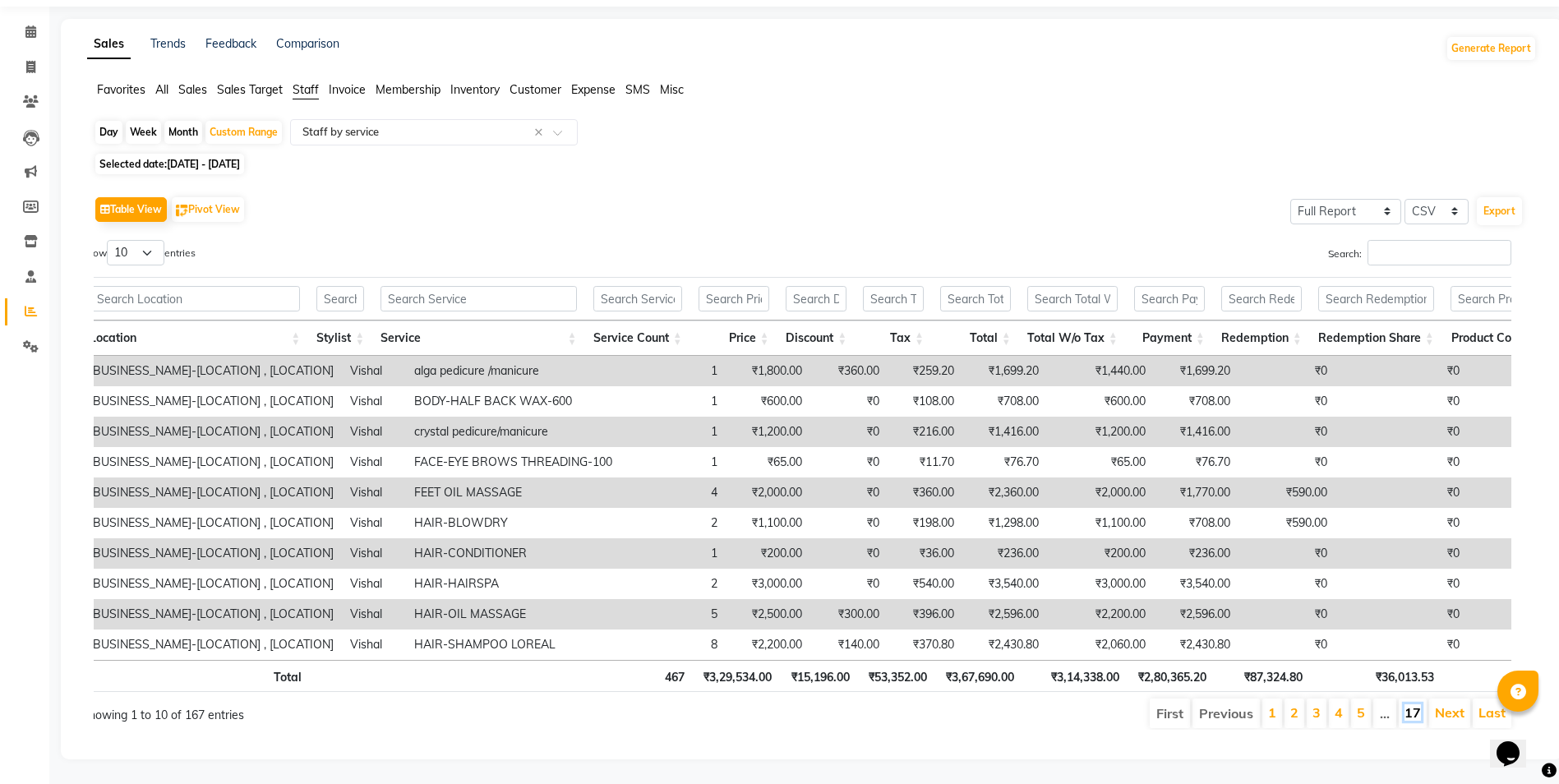 click on "17" at bounding box center [1413, 713] 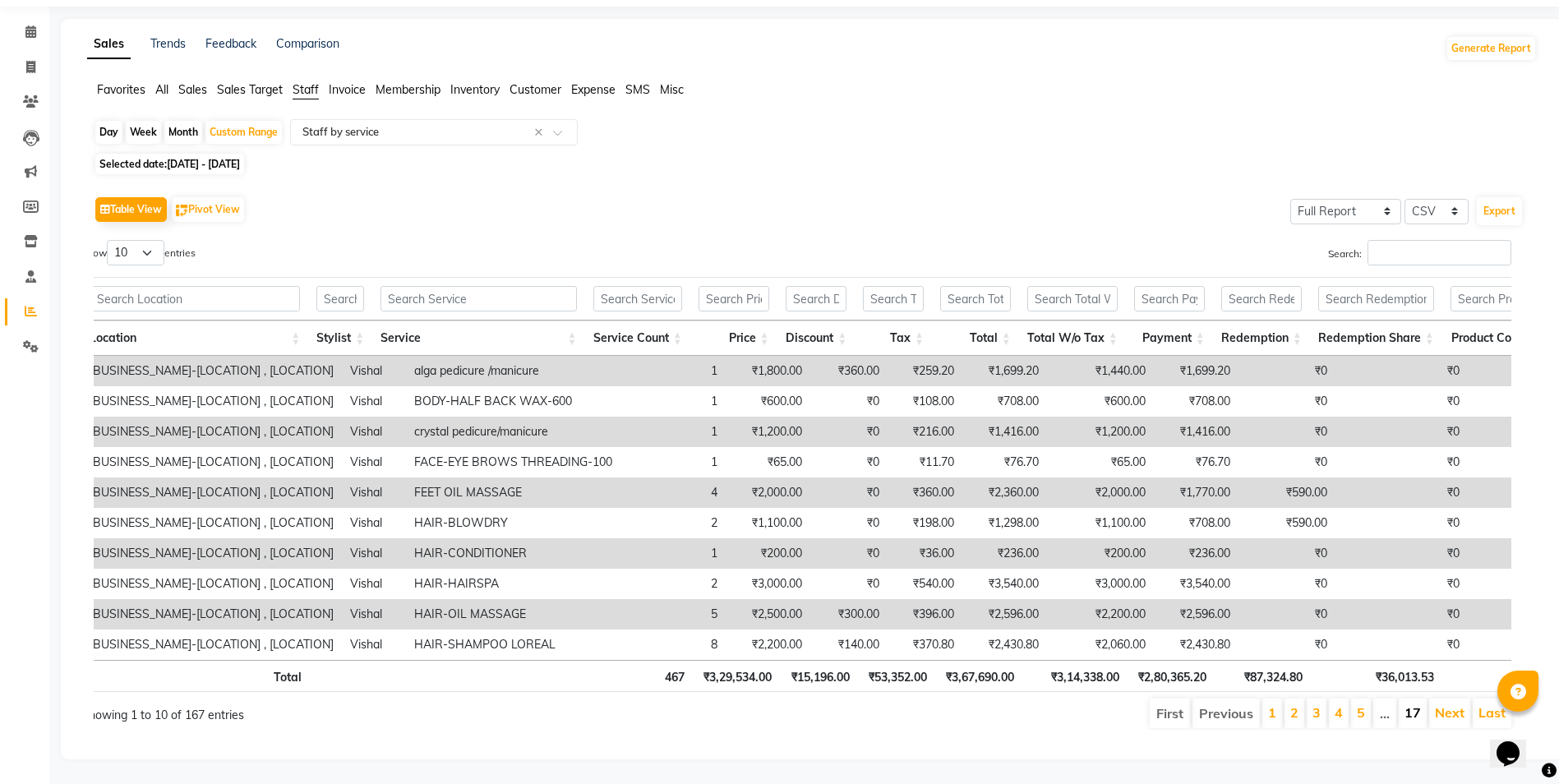 scroll, scrollTop: 0, scrollLeft: 0, axis: both 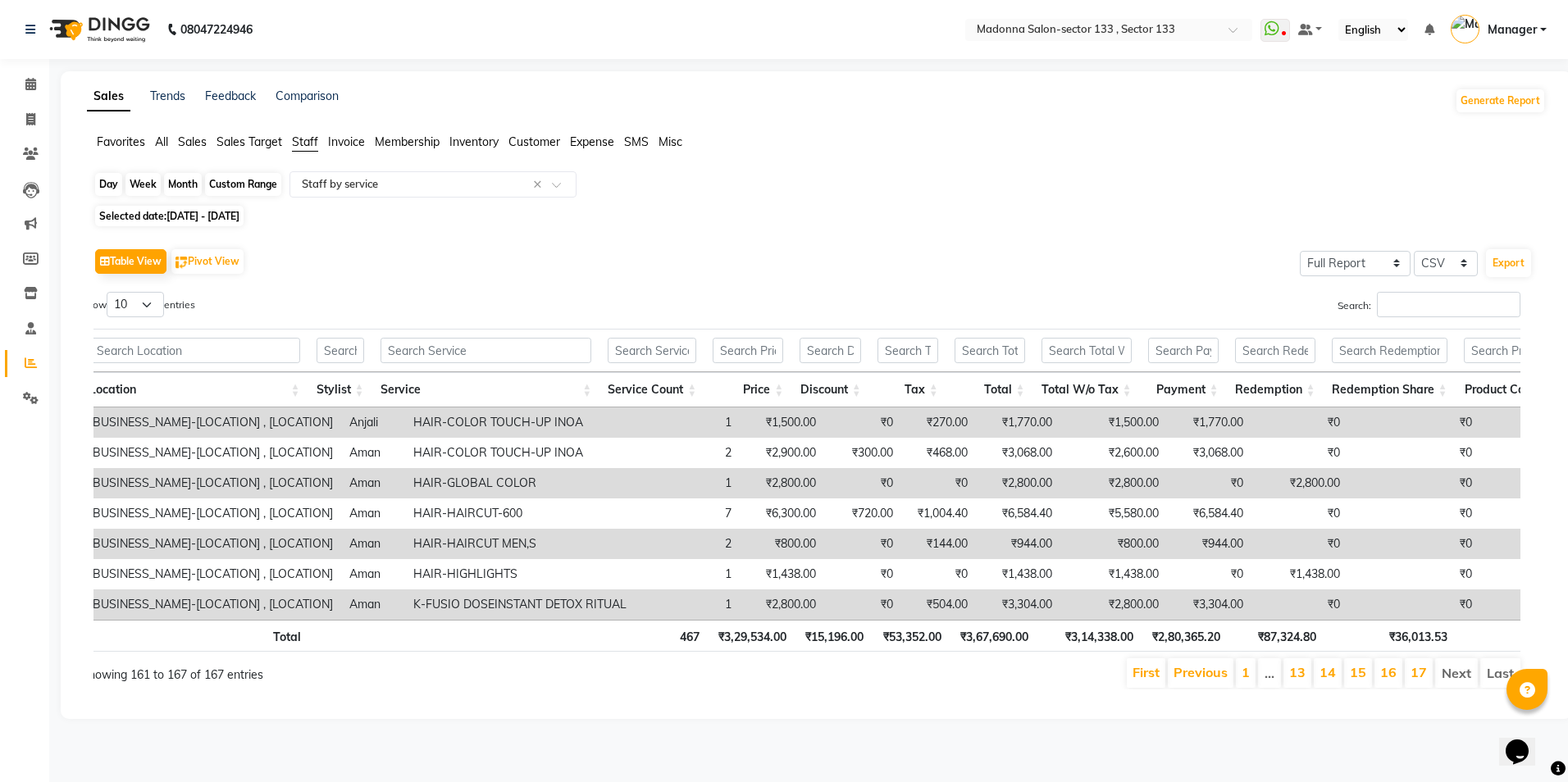 click on "Custom Range" 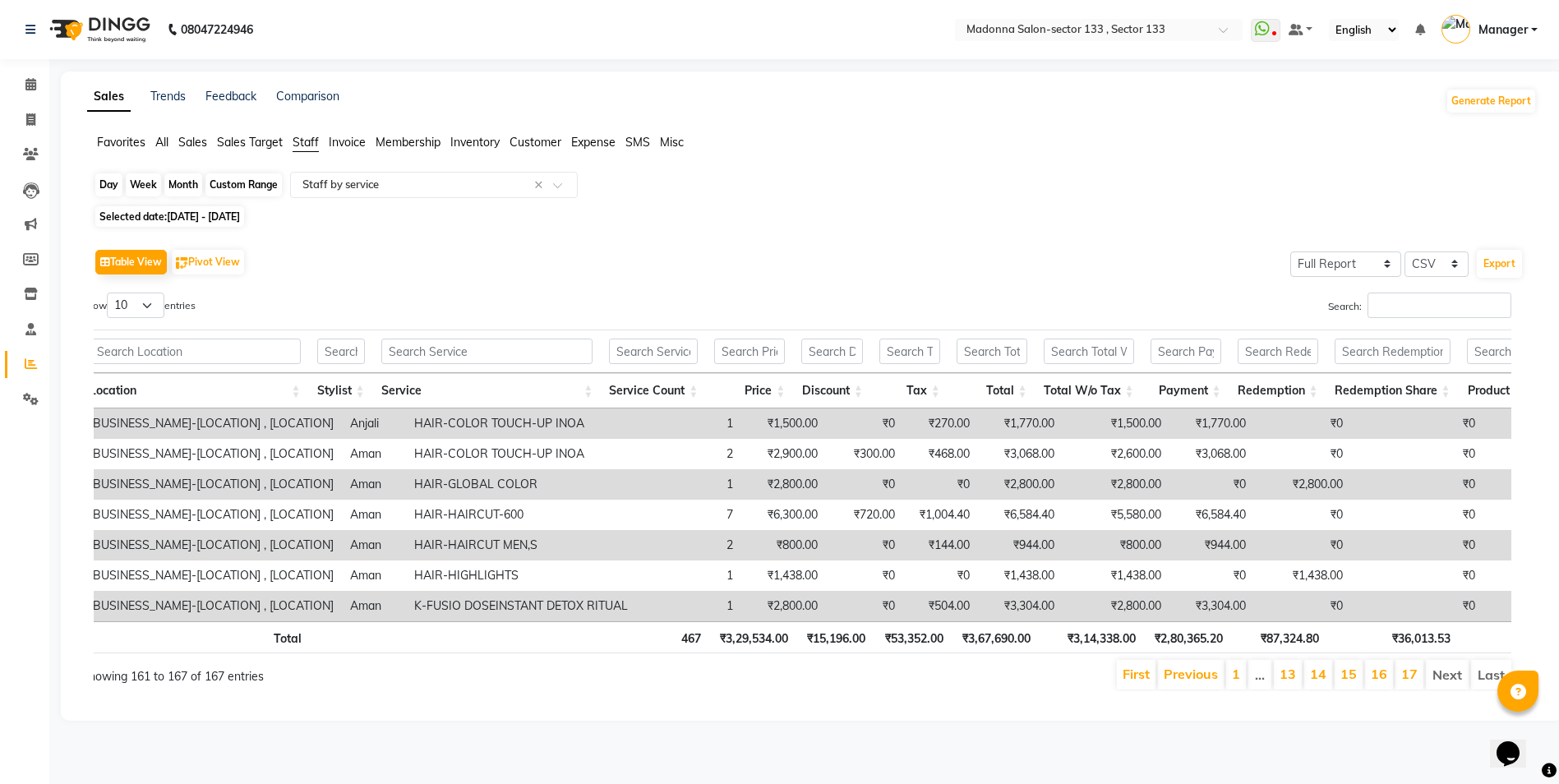 select on "7" 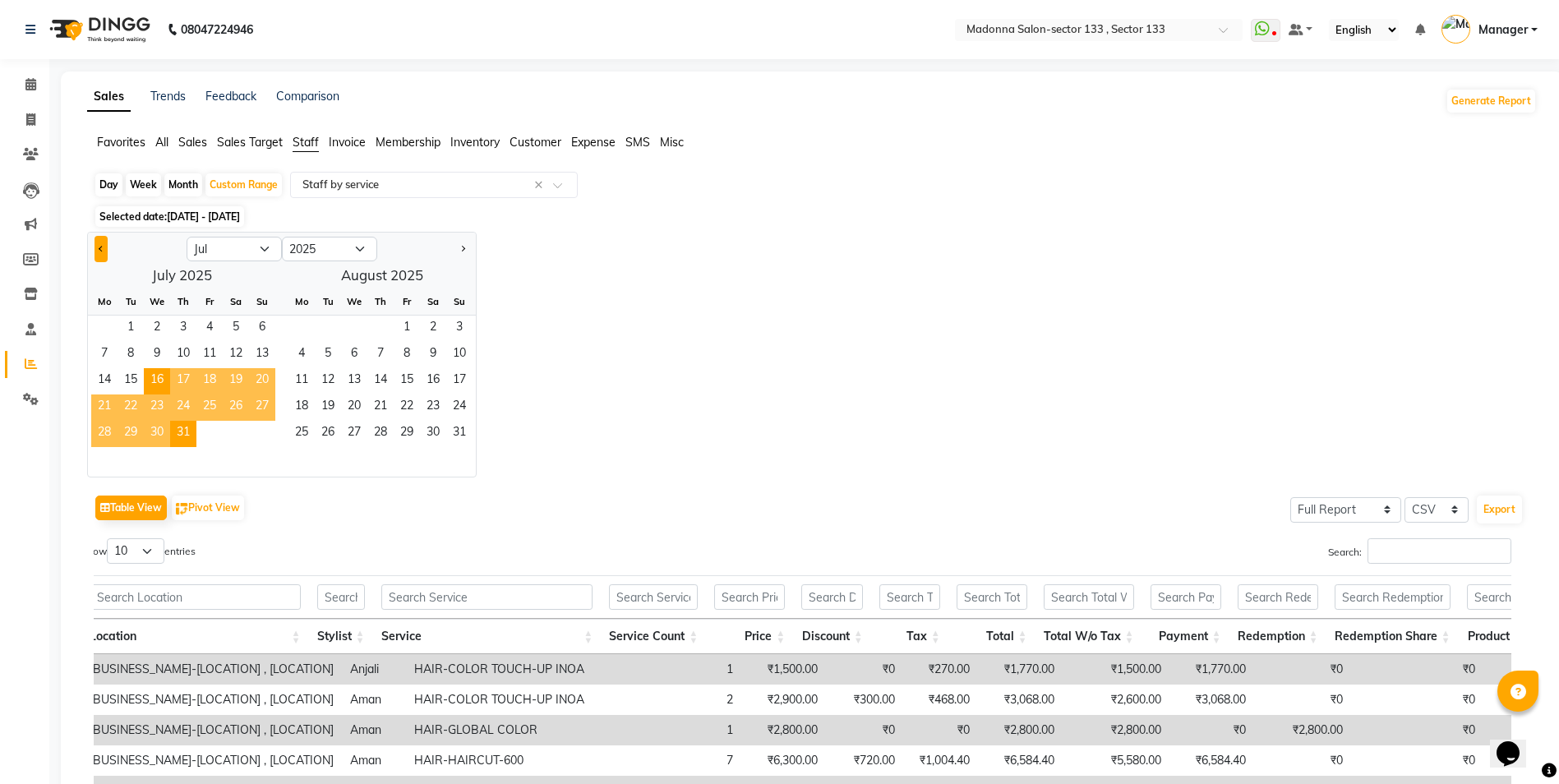 click 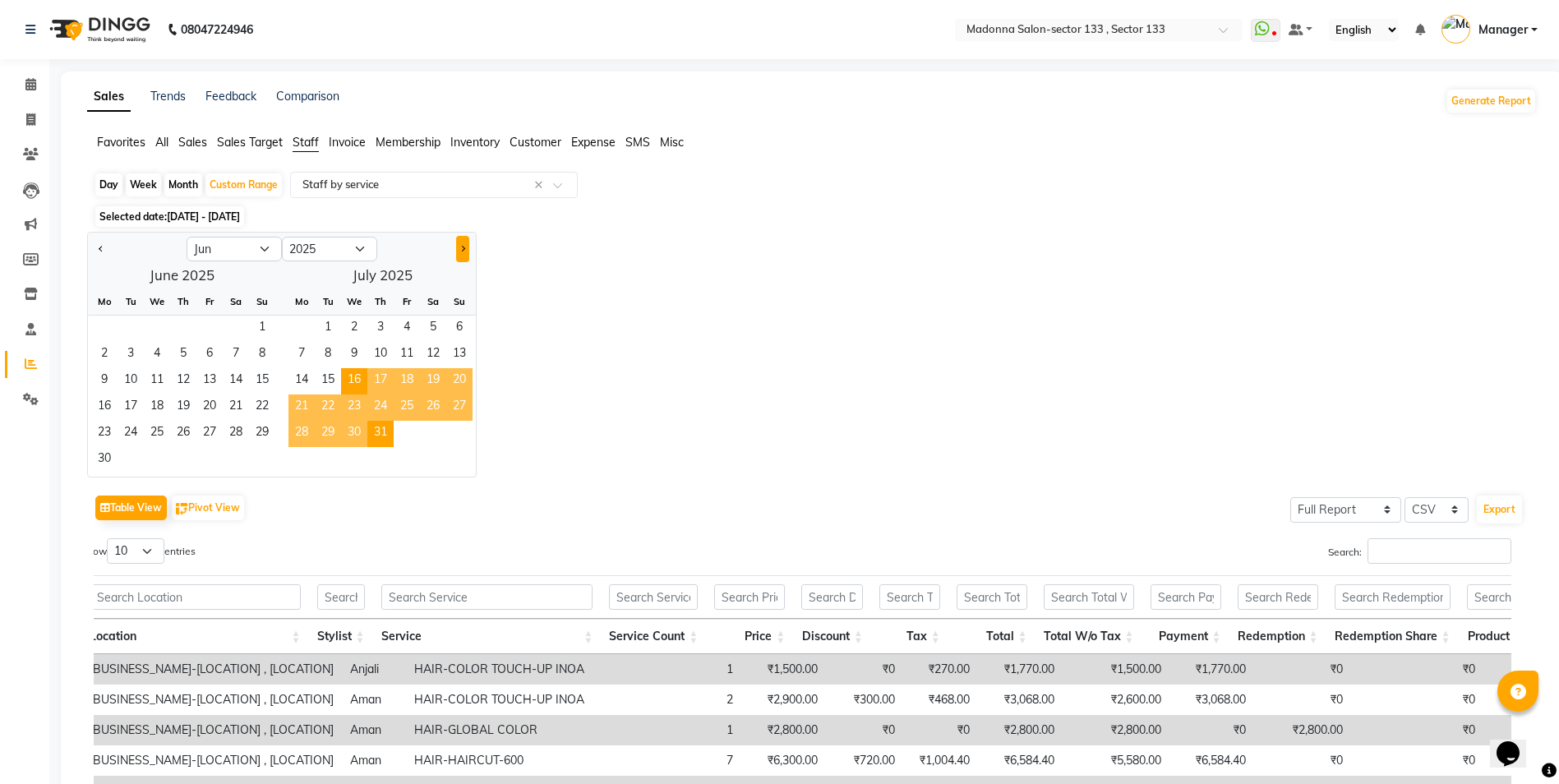 click 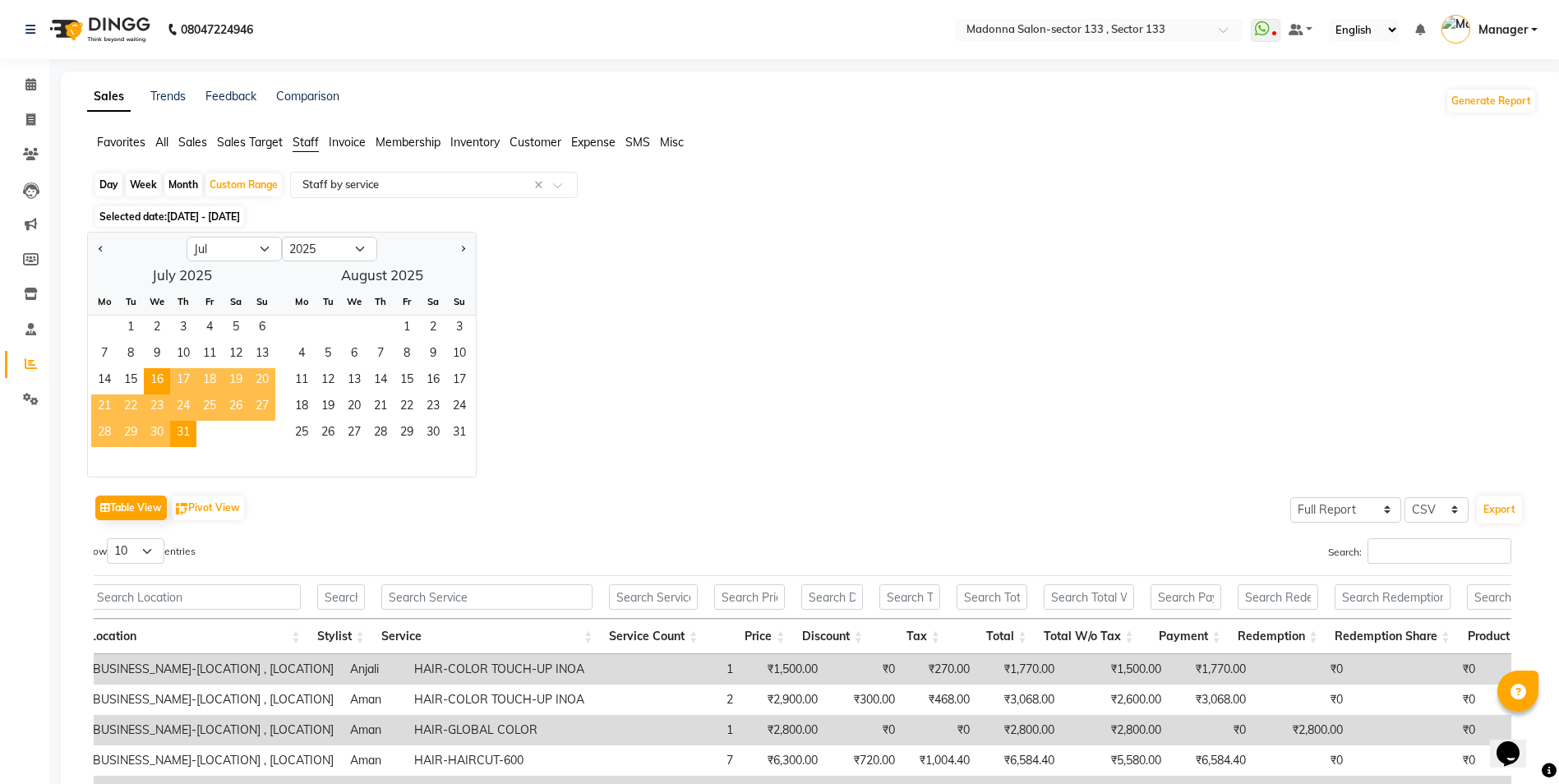 click on "Jan Feb Mar Apr May Jun Jul Aug Sep Oct Nov Dec 2015 2016 2017 2018 2019 2020 2021 2022 2023 2024 2025 2026 2027 2028 2029 2030 2031 2032 2033 2034 2035  July 2025  Mo Tu We Th Fr Sa Su  1   2   3   4   5   6   7   8   9   10   11   12   13   14   15   16   17   18   19   20   21   22   23   24   25   26   27   28   29   30   31   August 2025  Mo Tu We Th Fr Sa Su  1   2   3   4   5   6   7   8   9   10   11   12   13   14   15   16   17   18   19   20   21   22   23   24   25   26   27   28   29   30   31" 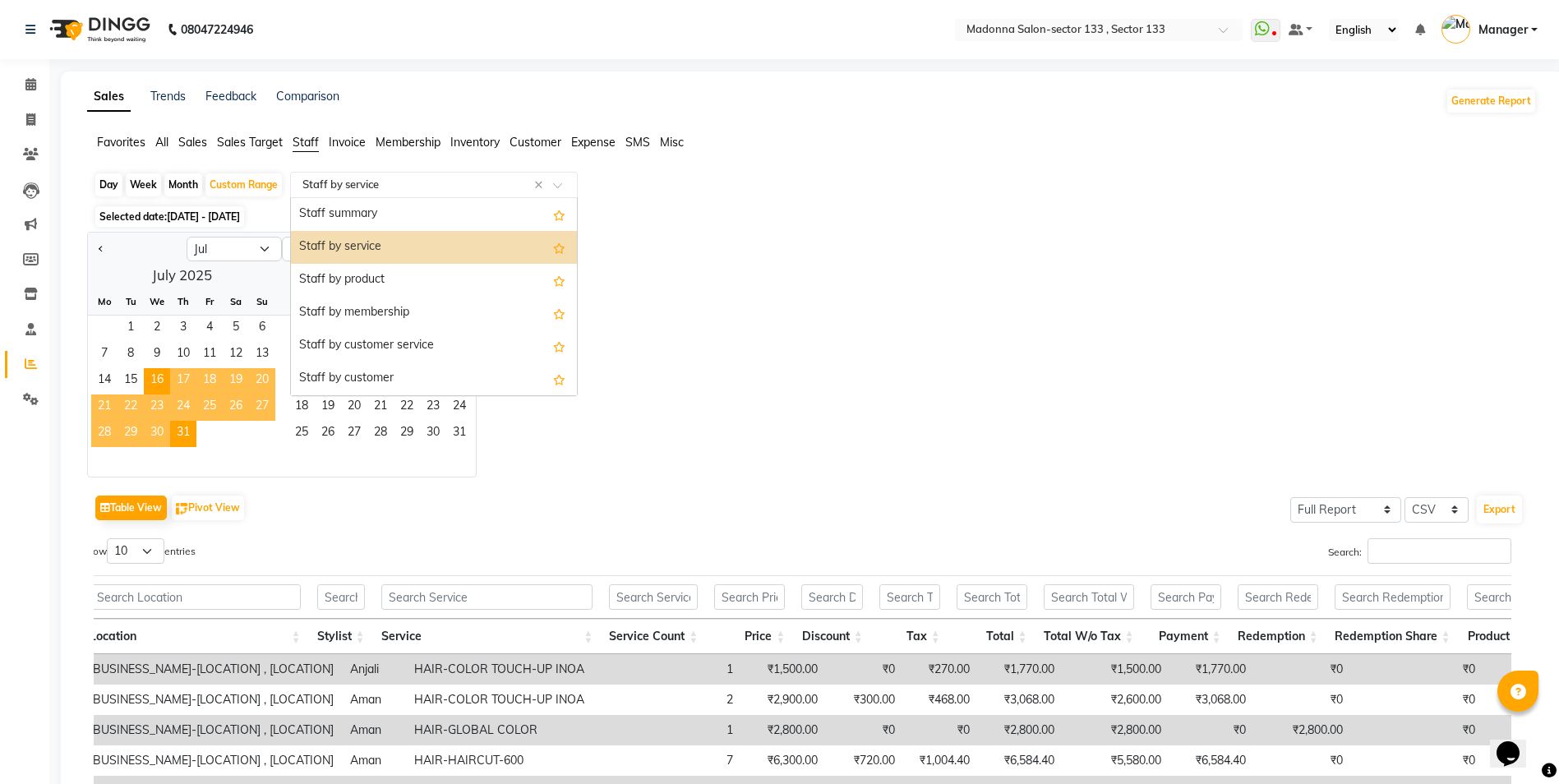 click 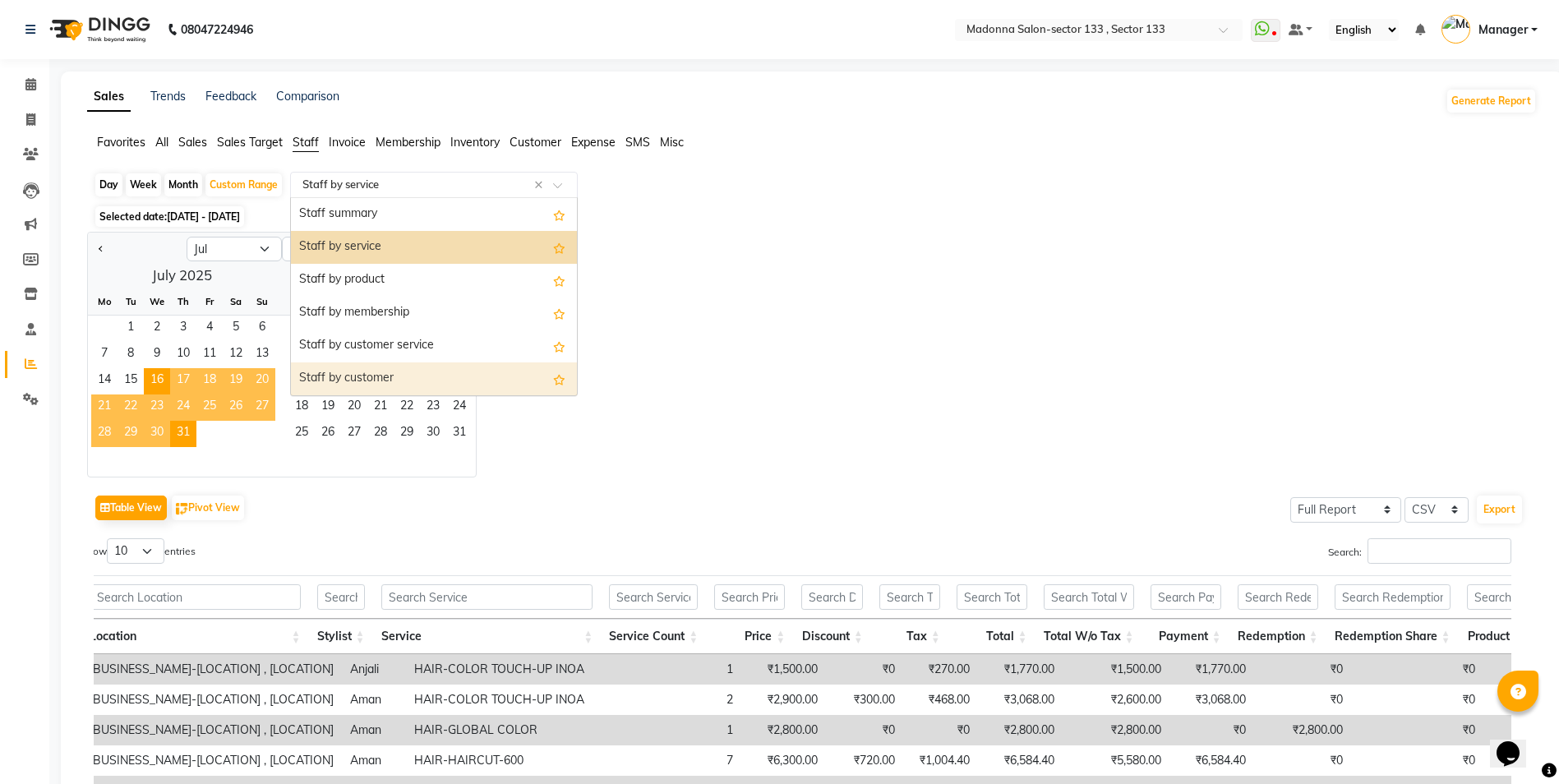 click on "Staff by customer" at bounding box center [434, 379] 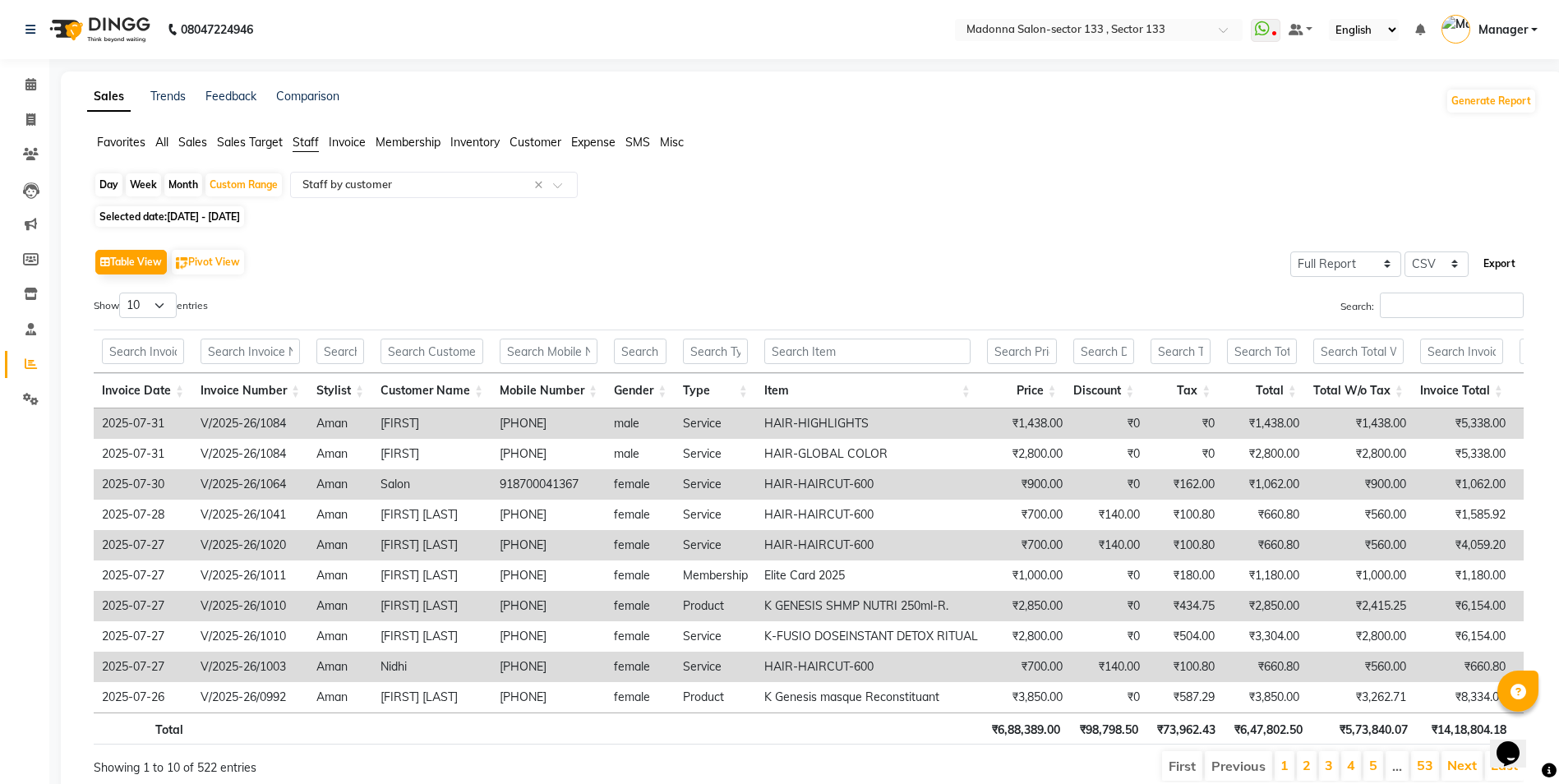 click on "Export" 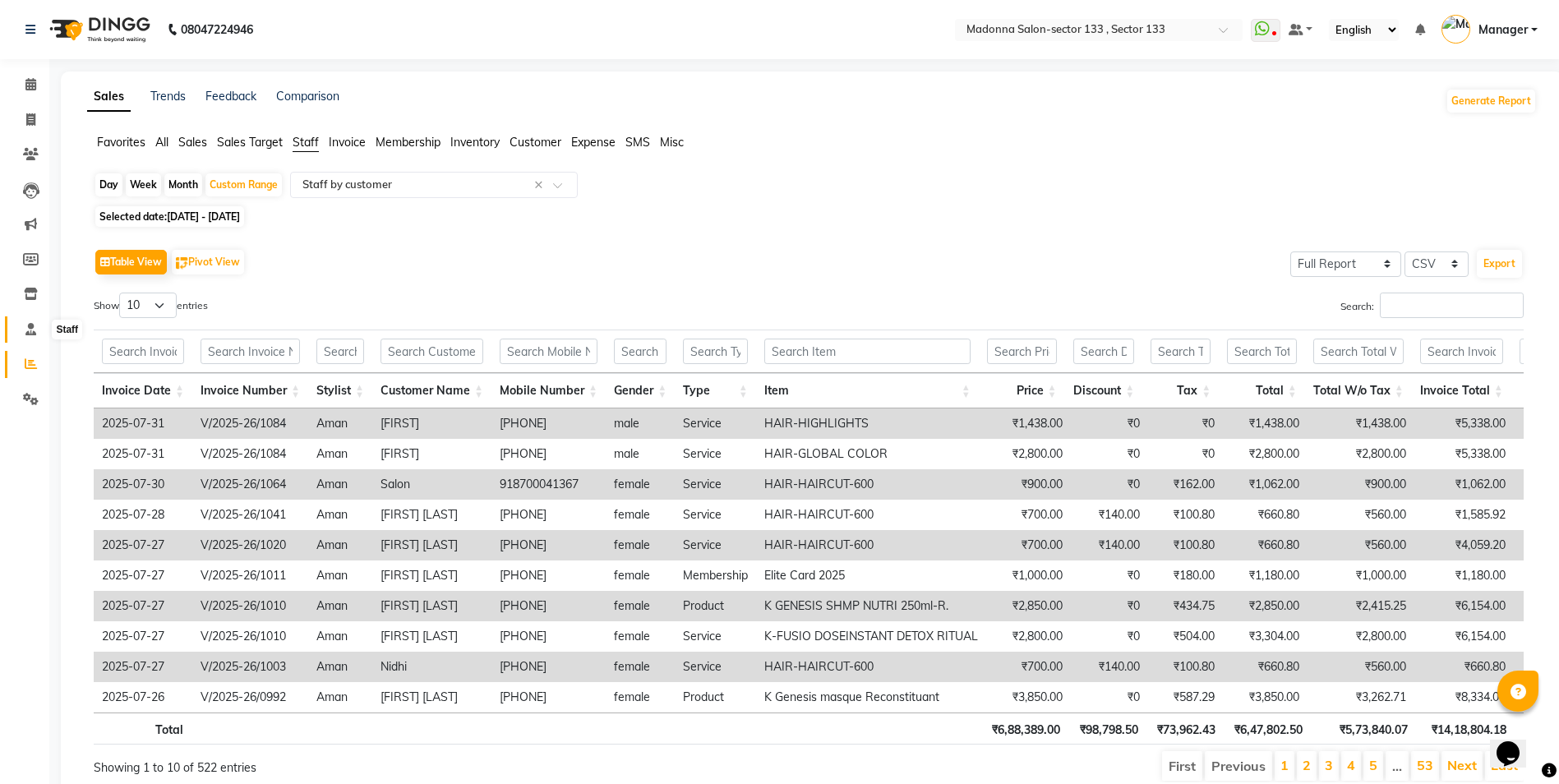 click 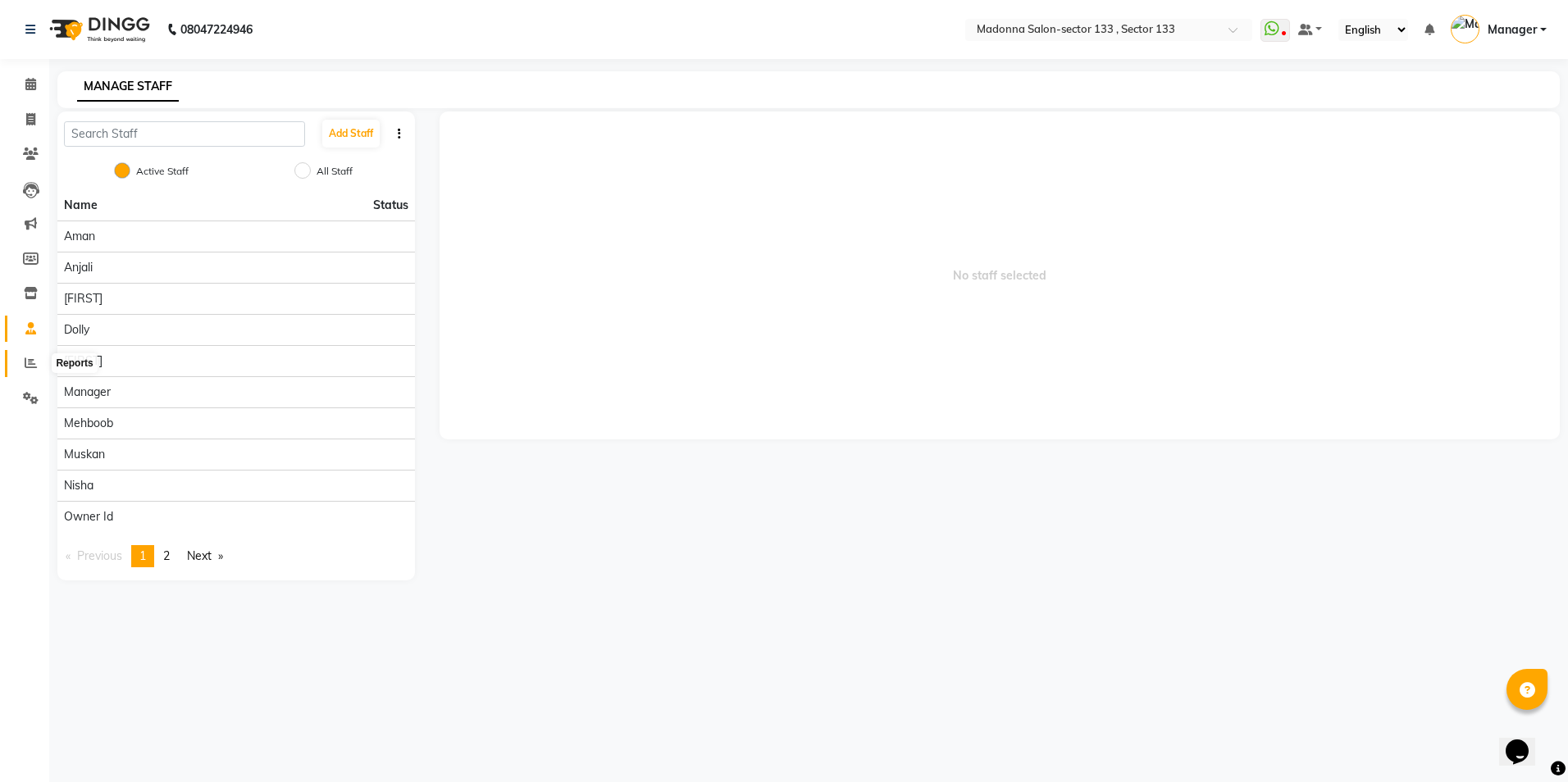 click 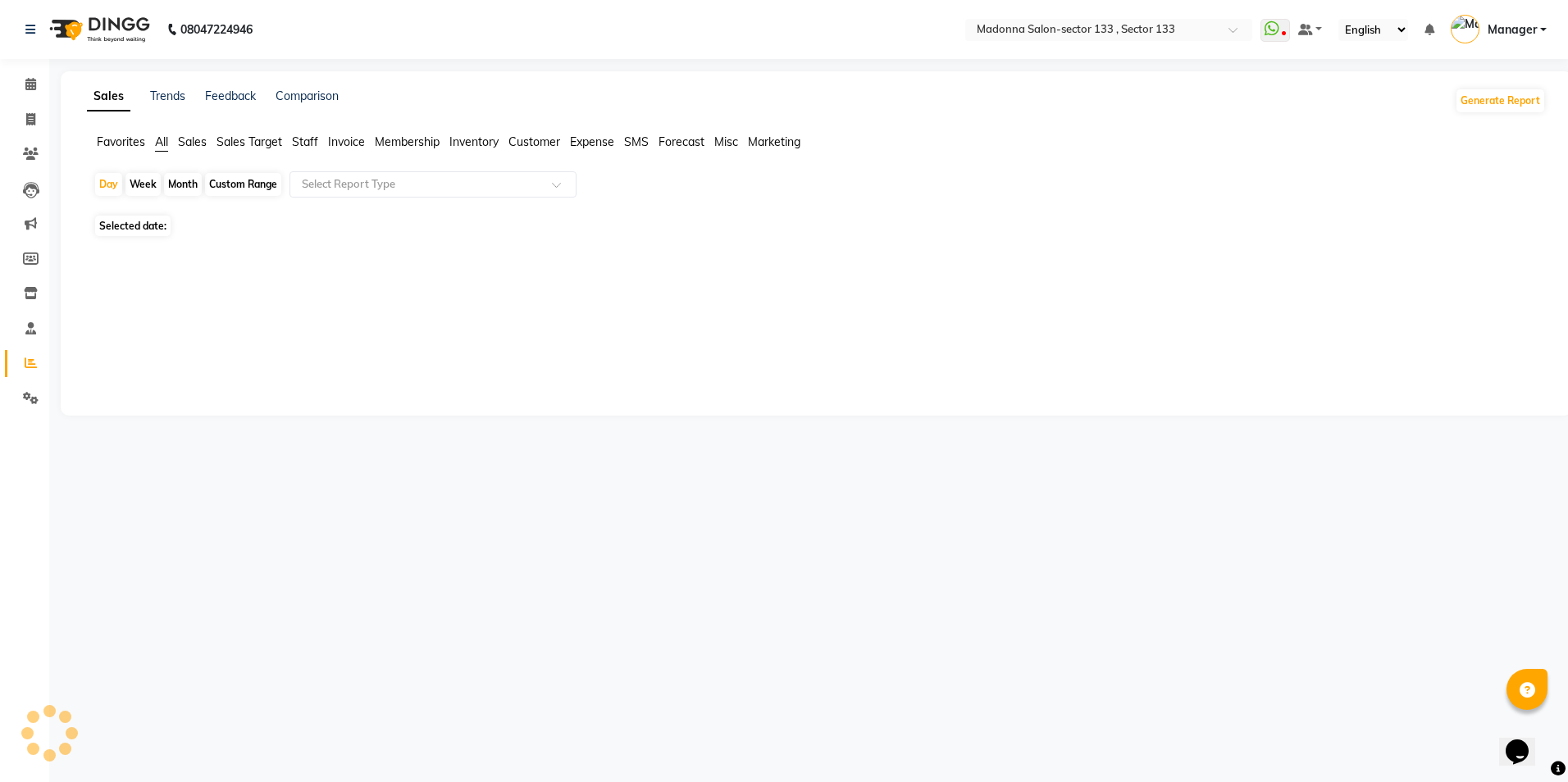 click on "Staff" 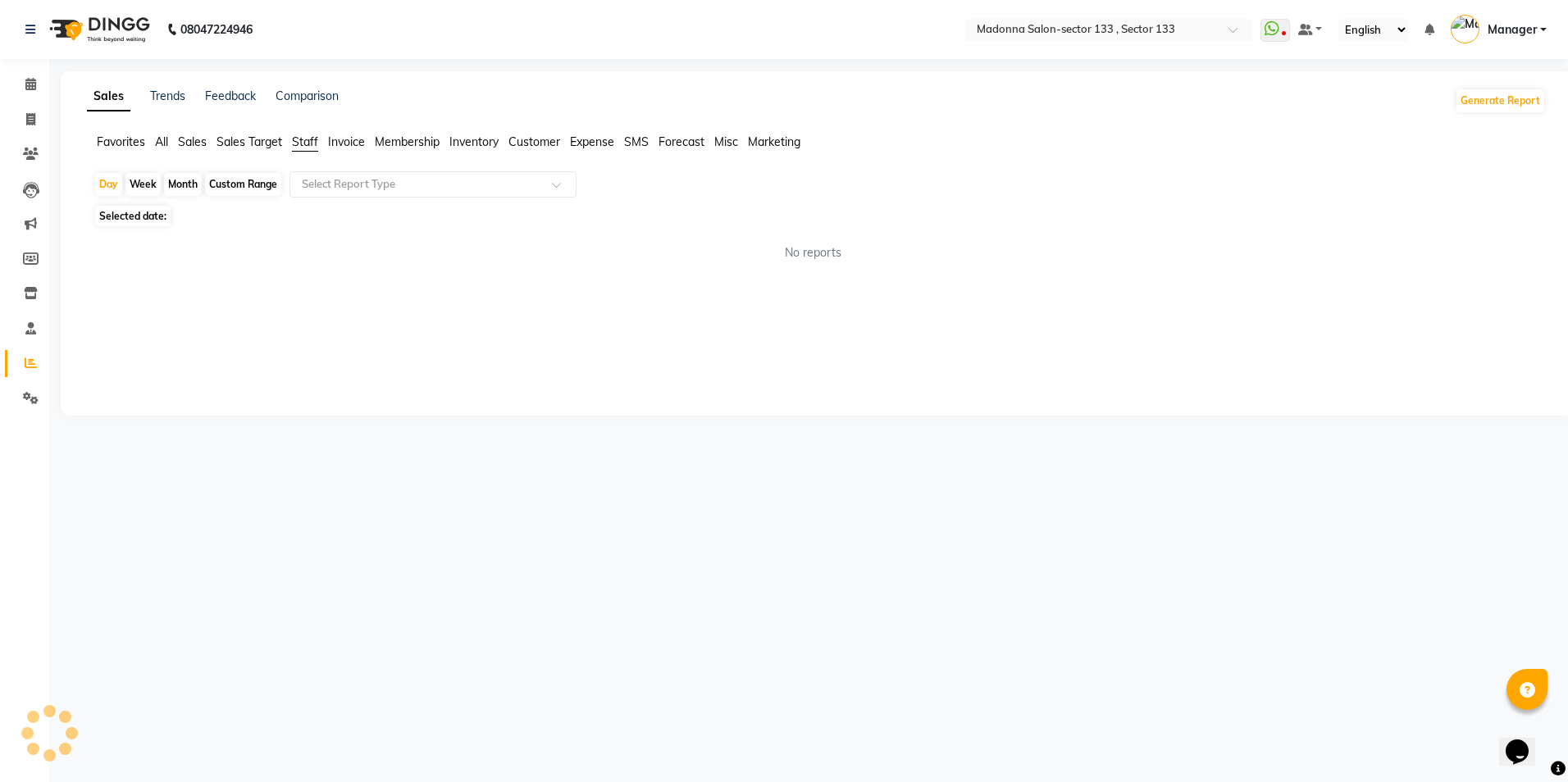click on "Staff" 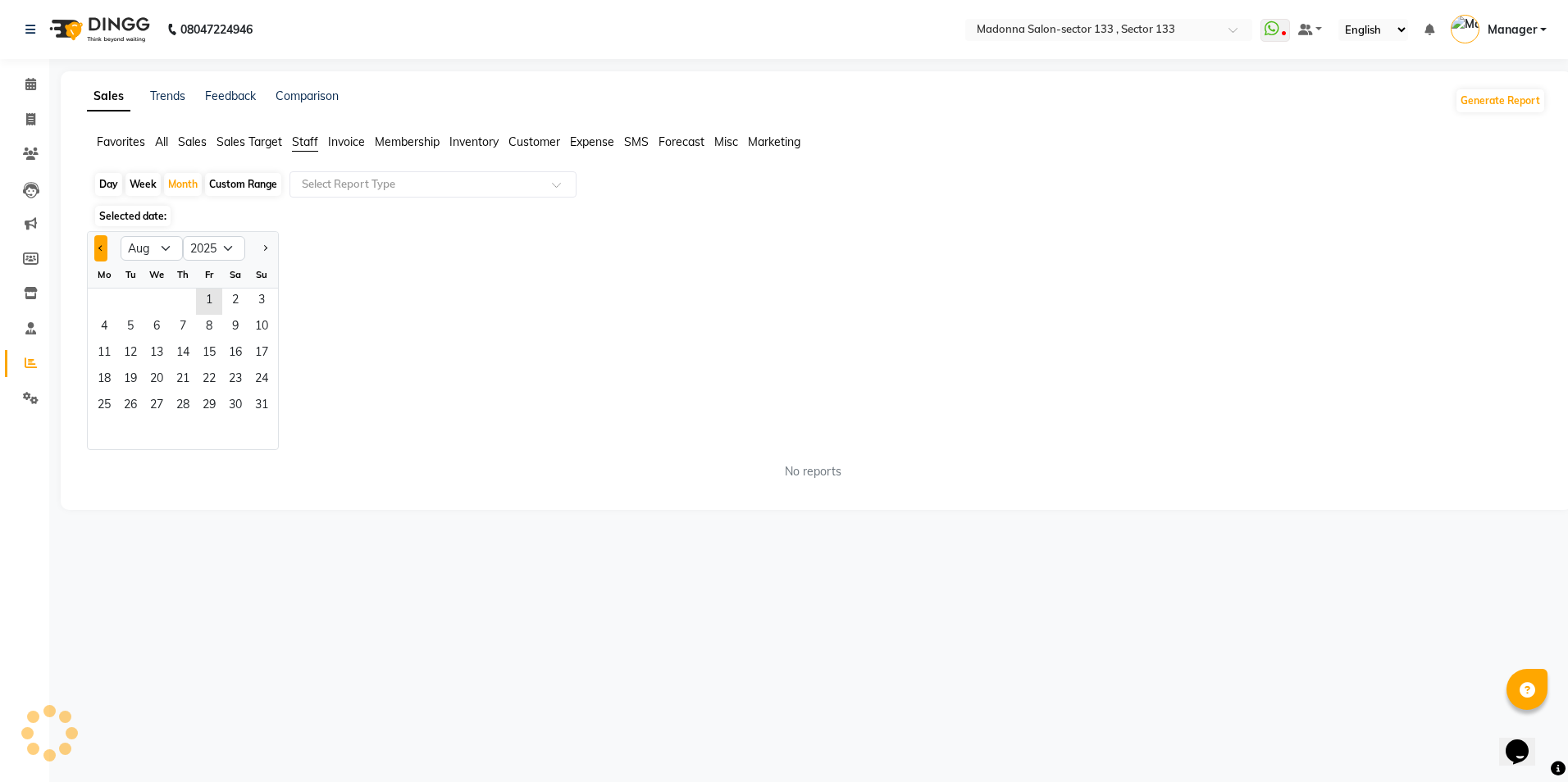 click 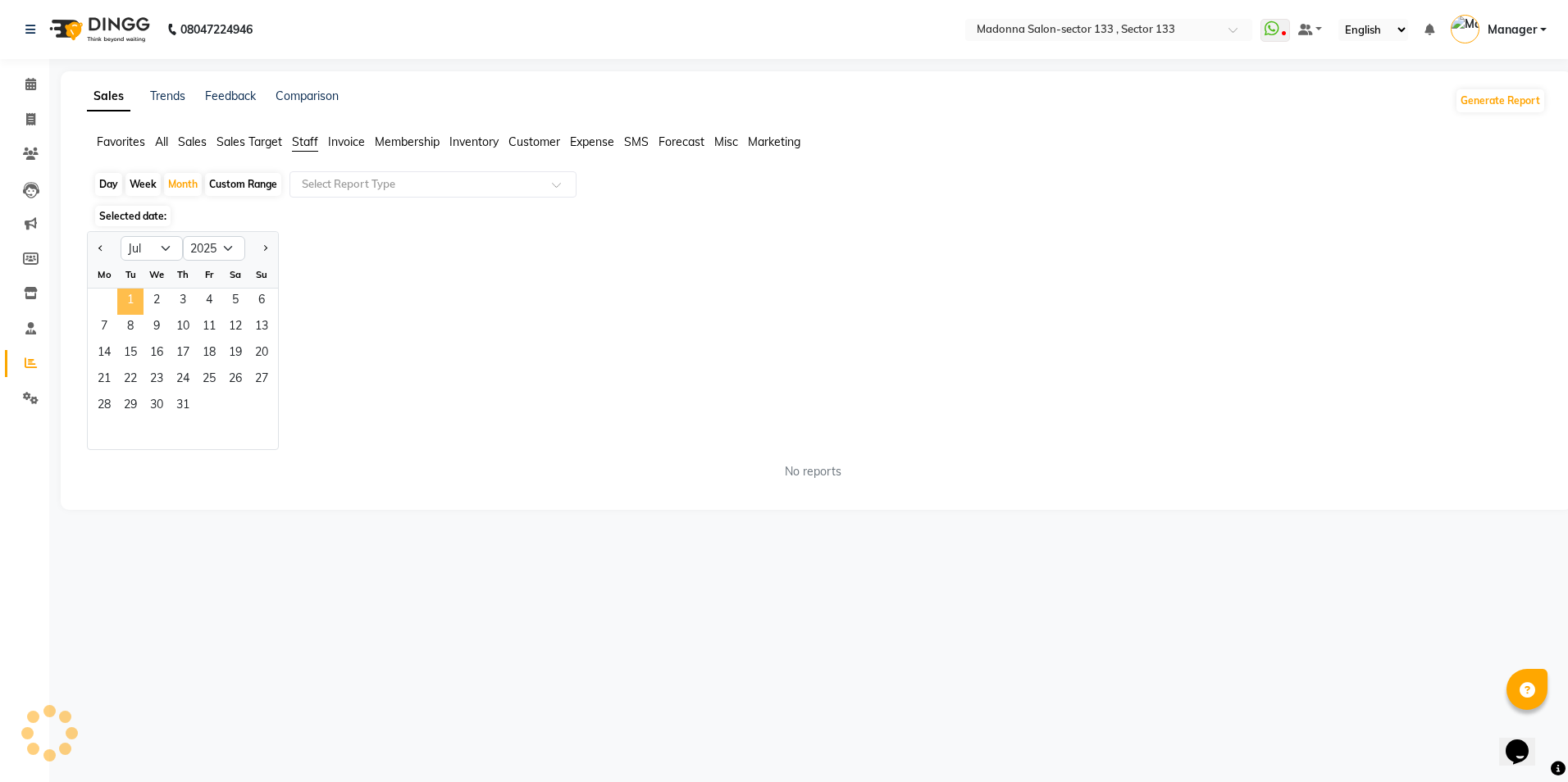 click on "1" 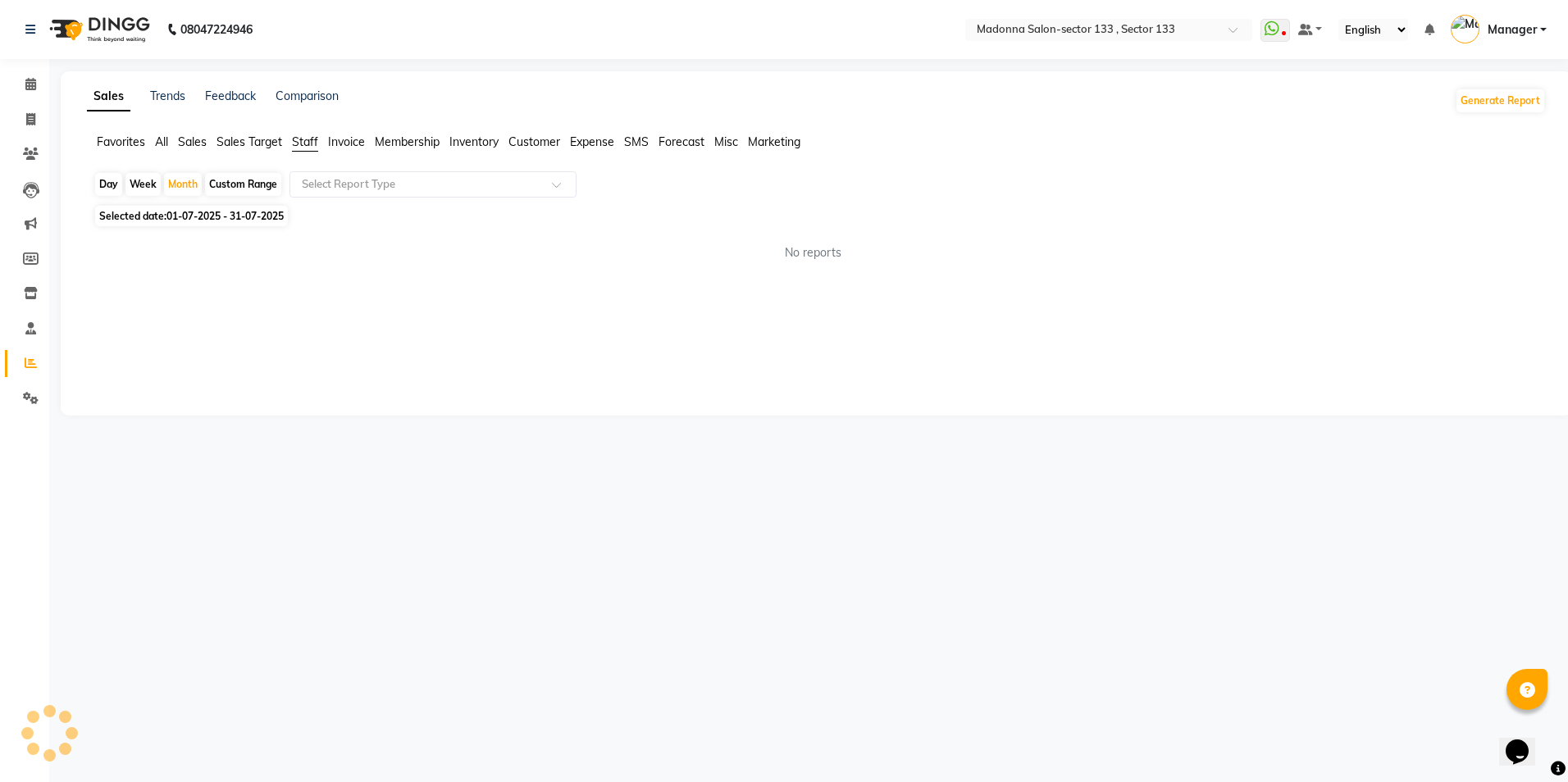 click on "Selected date:  01-07-2025 - 31-07-2025" 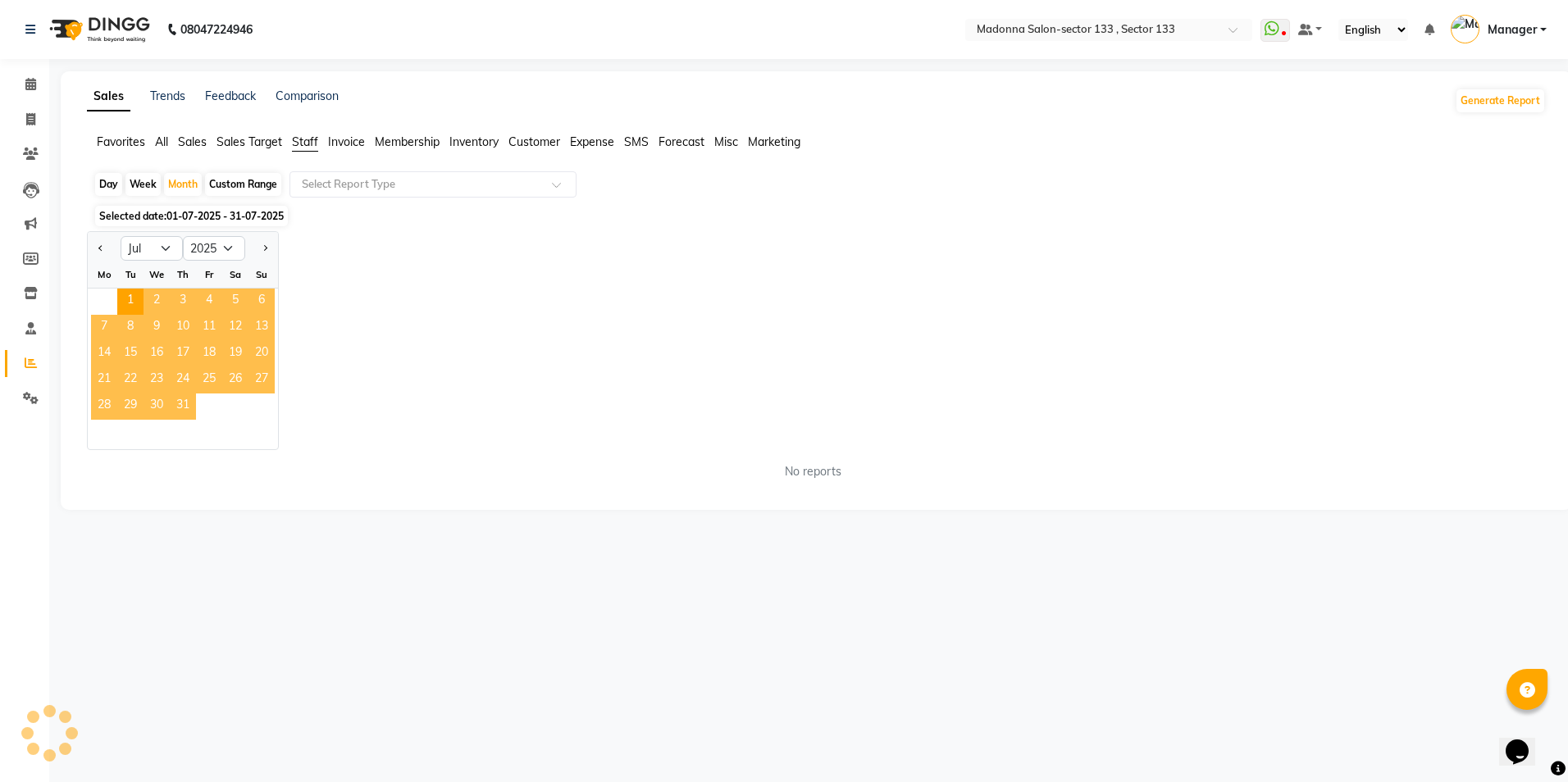 click on "31" 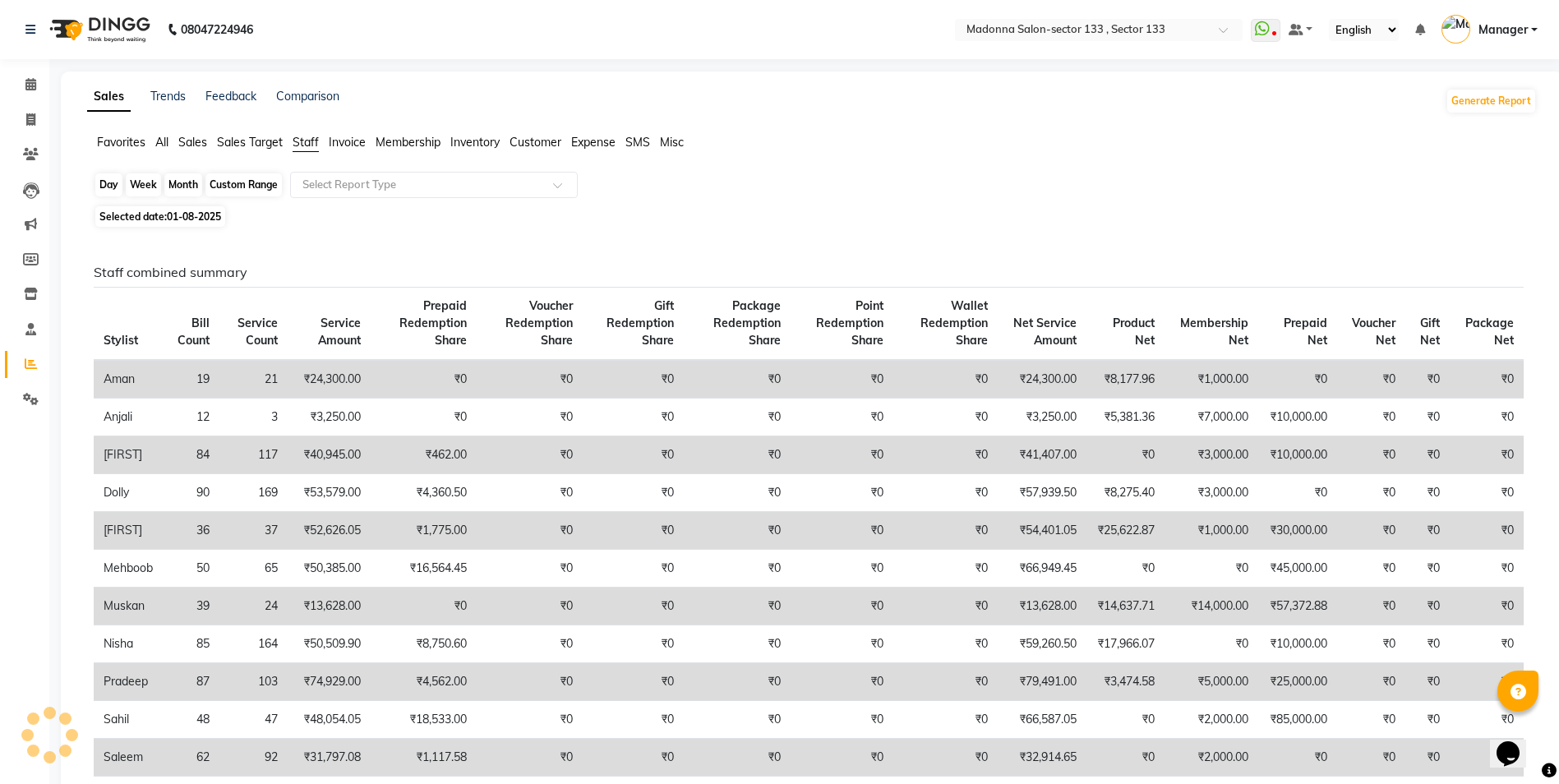 click on "Month" 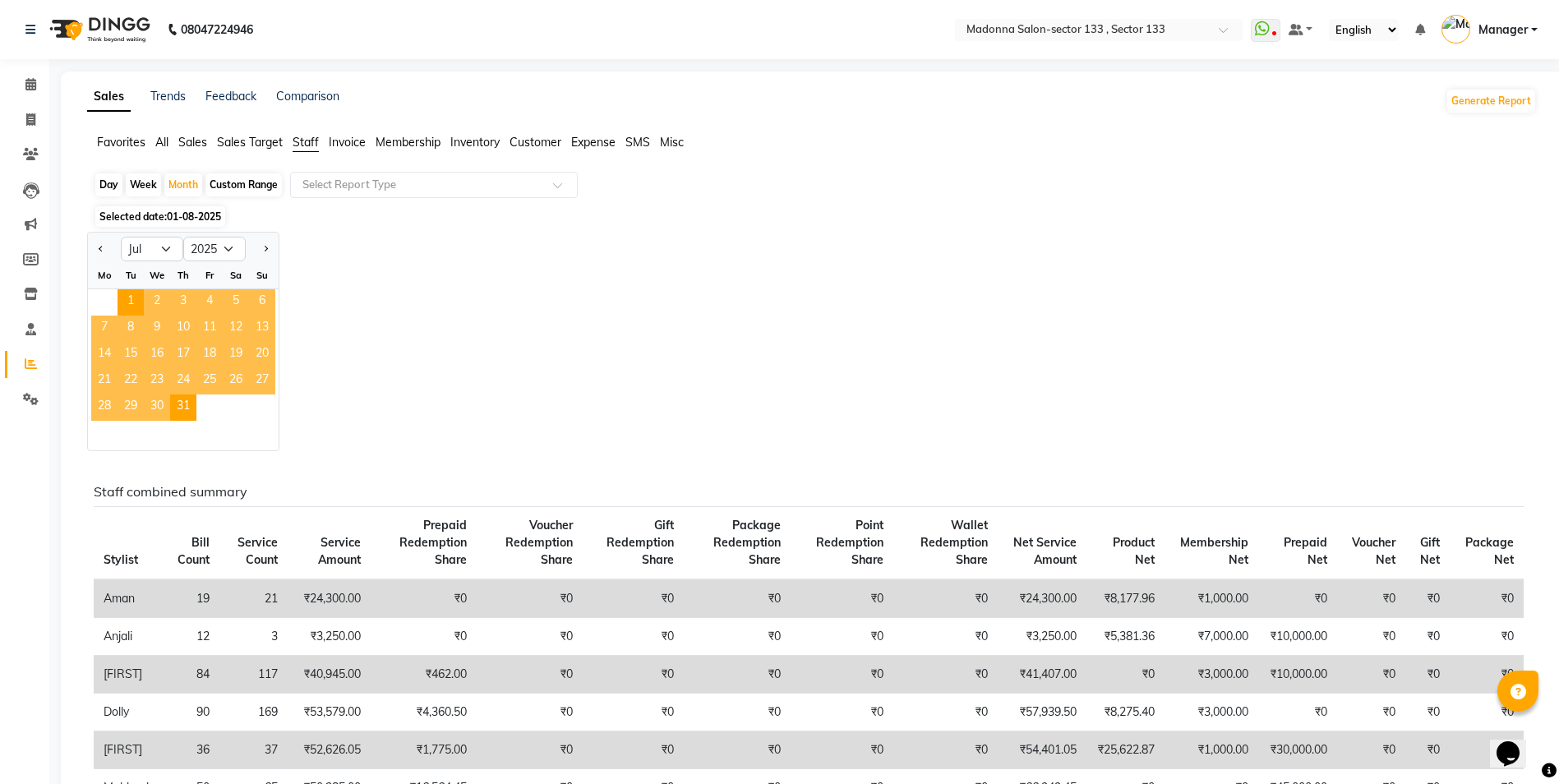 click on "8" 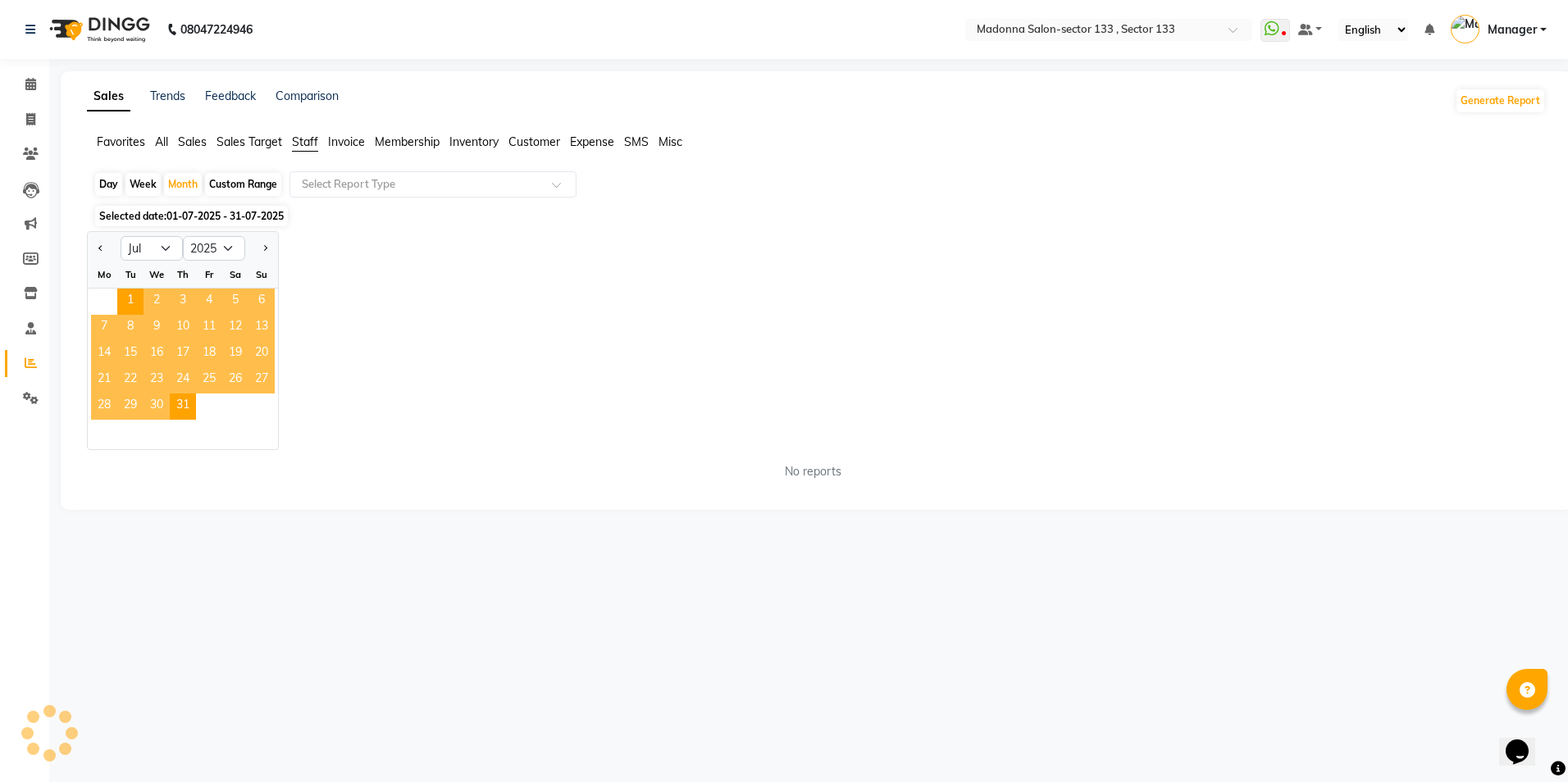 click on "8" 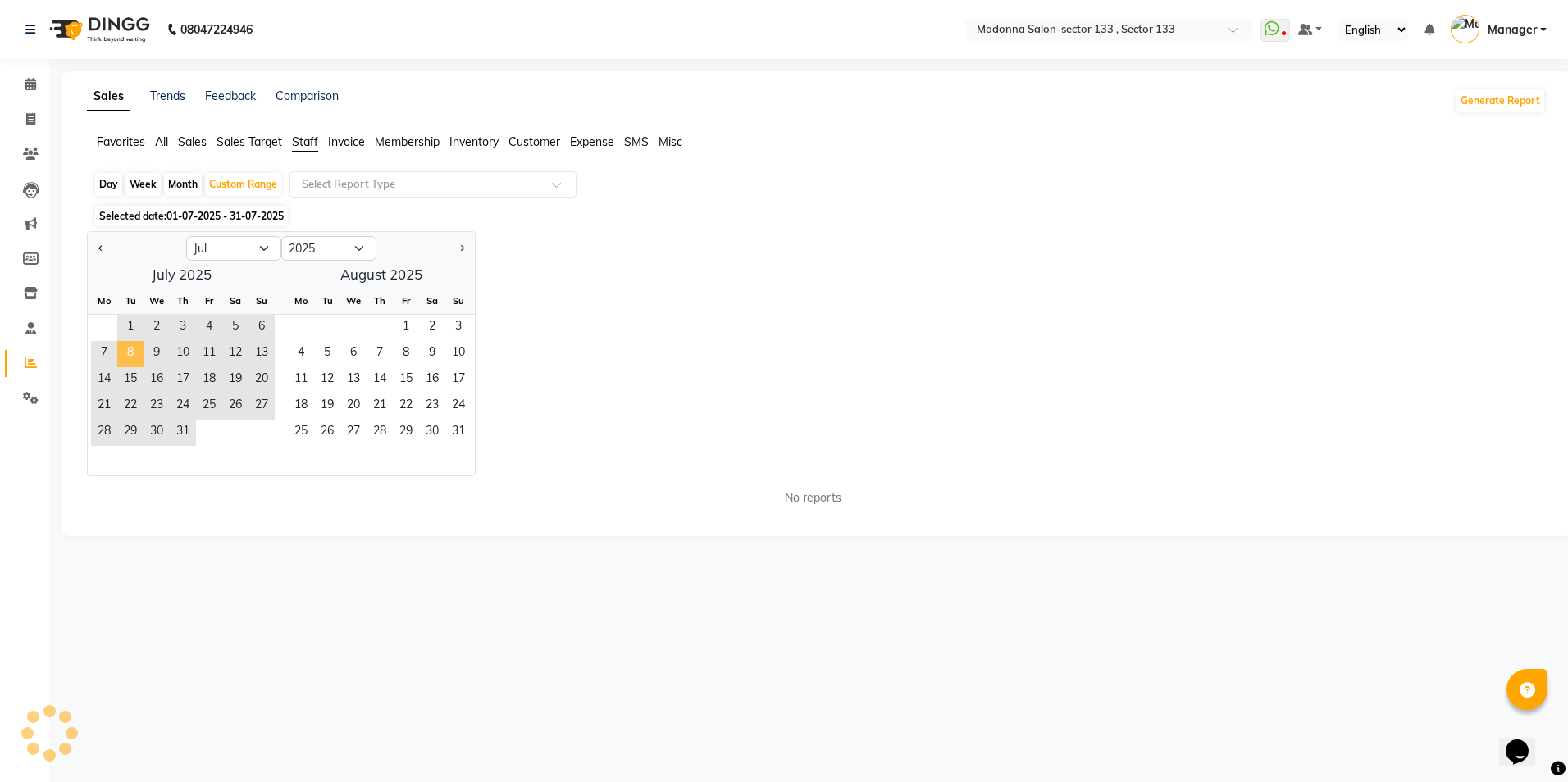 click on "8" 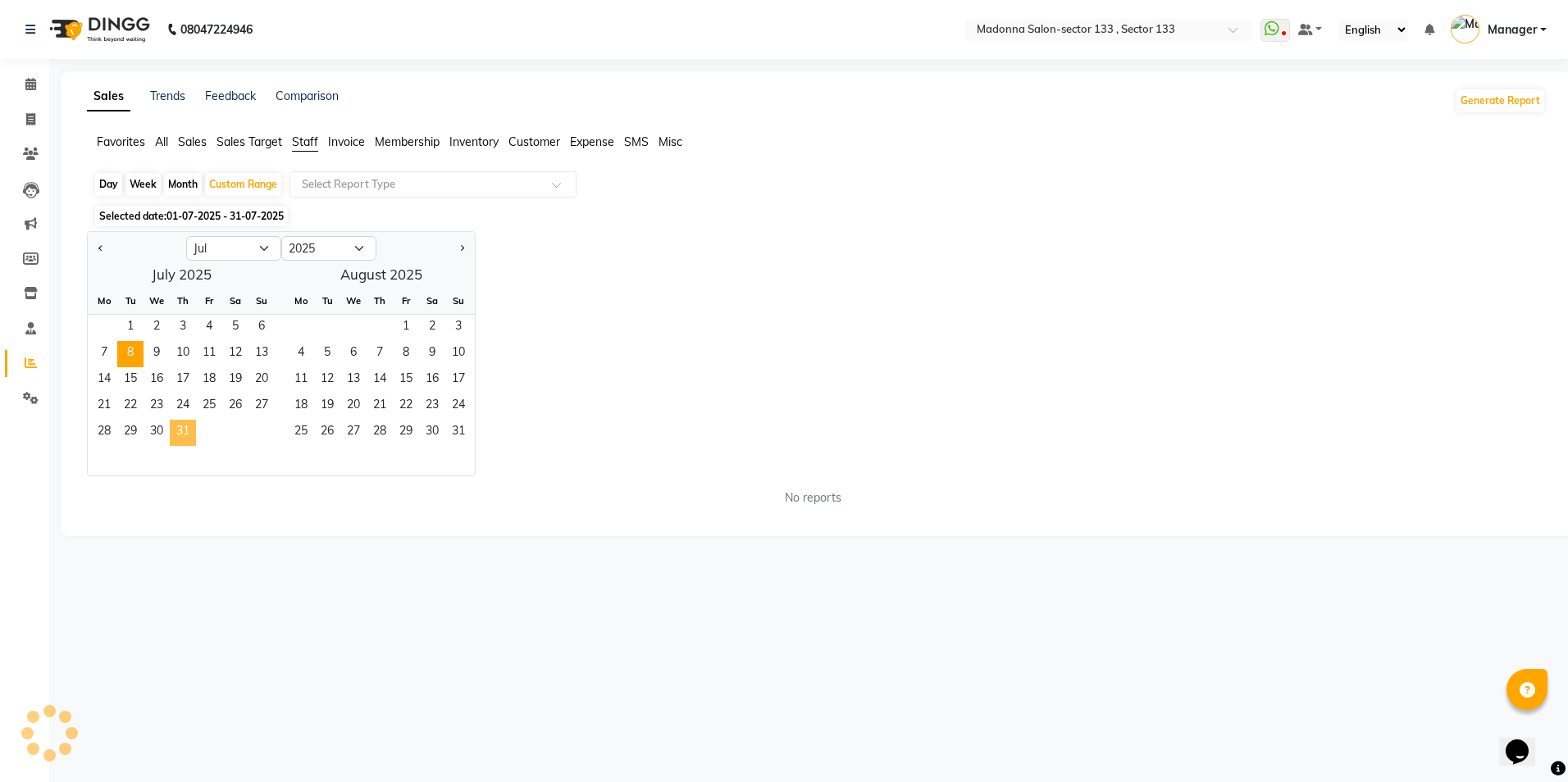 click on "31" 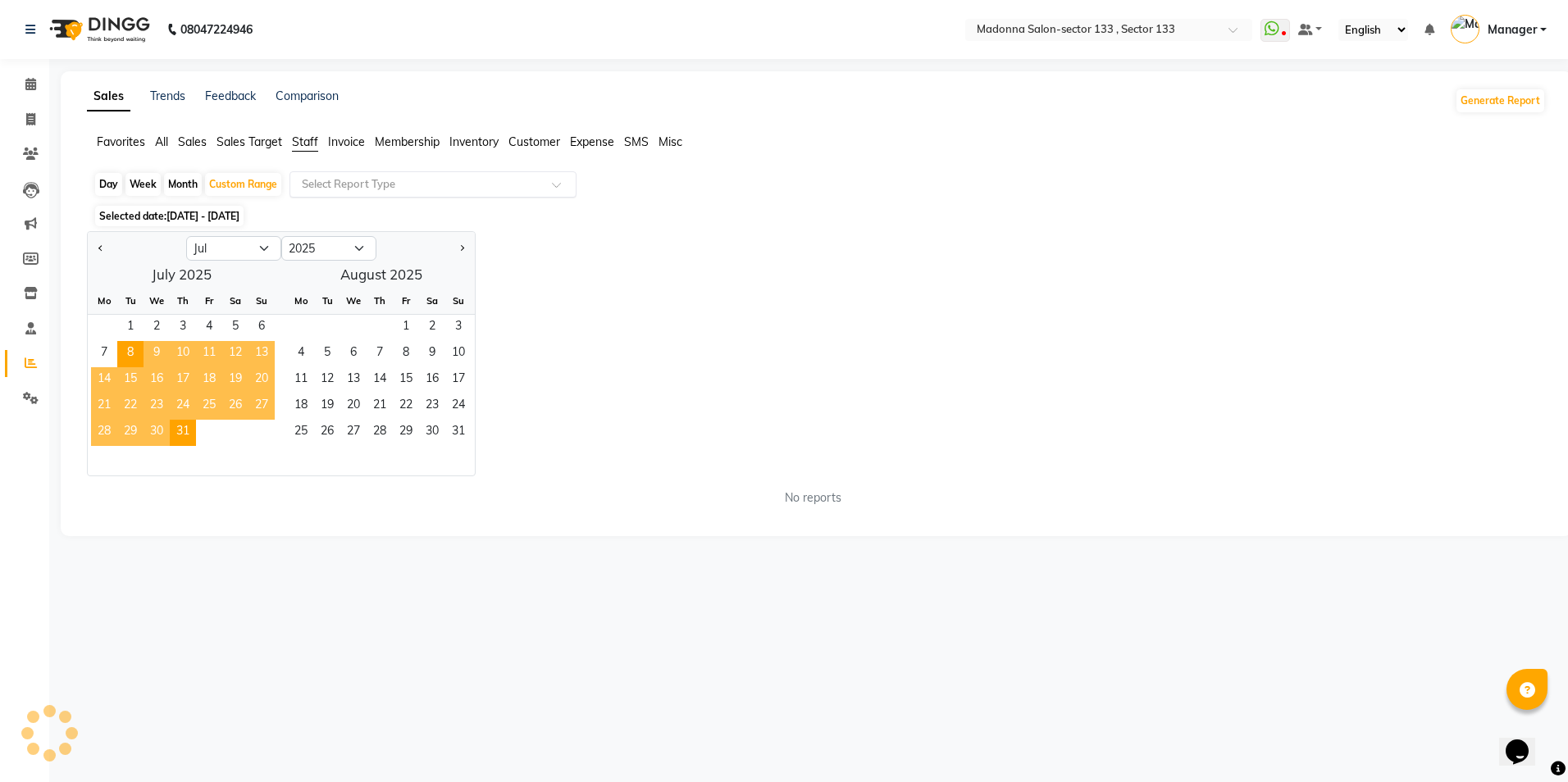 click 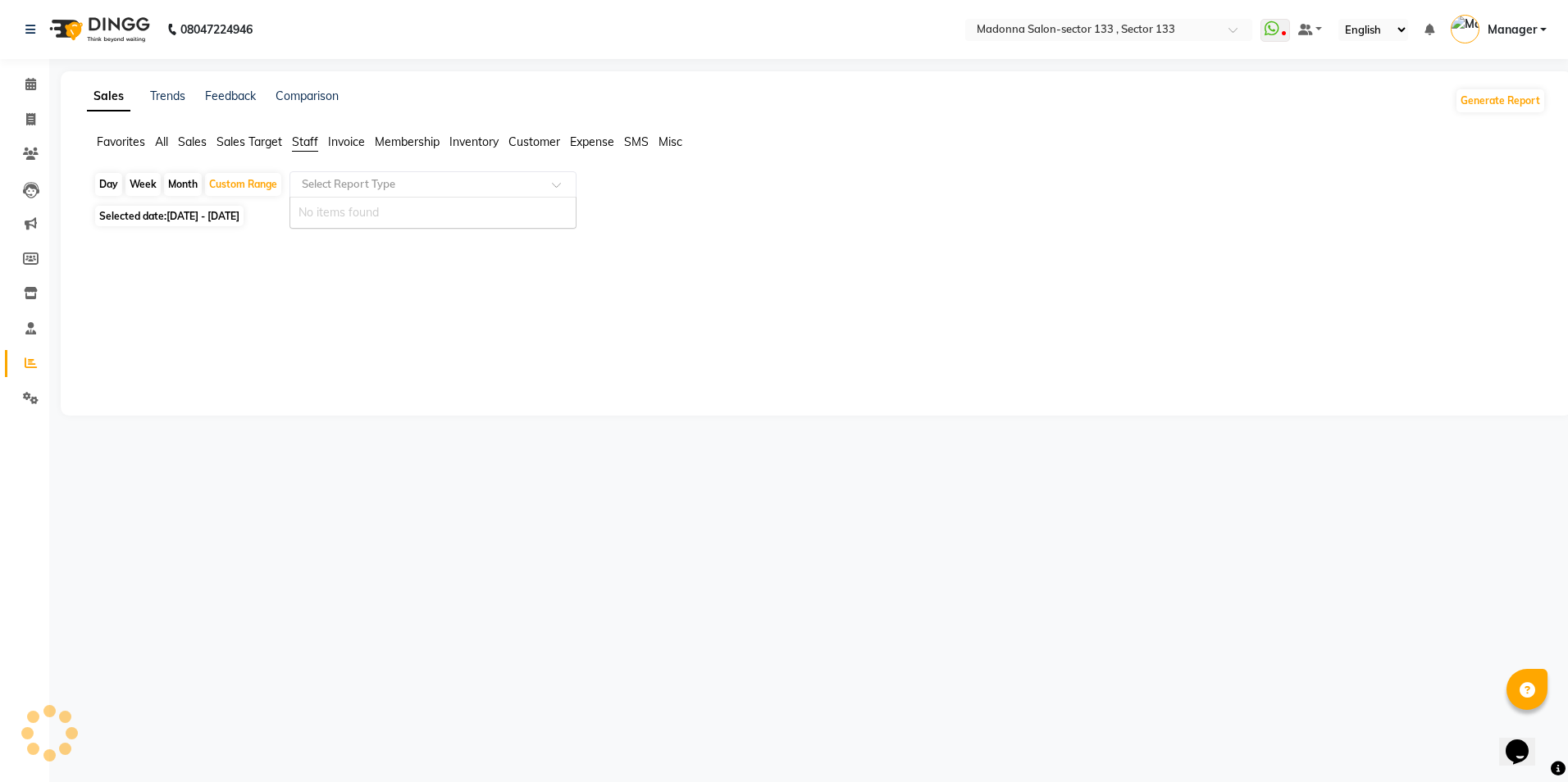 drag, startPoint x: 413, startPoint y: 339, endPoint x: 408, endPoint y: 330, distance: 10.29563 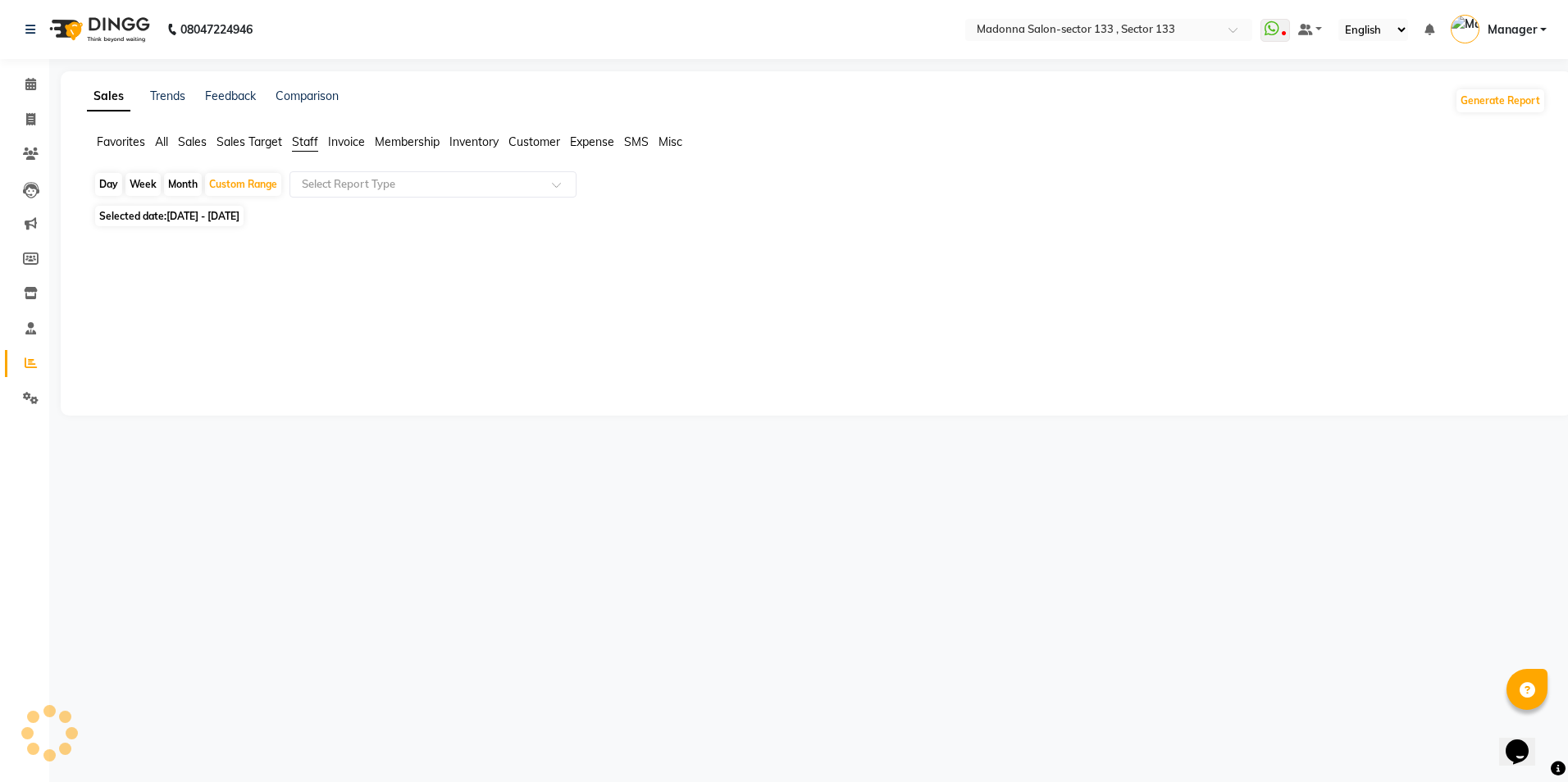 click on "Sales Target" 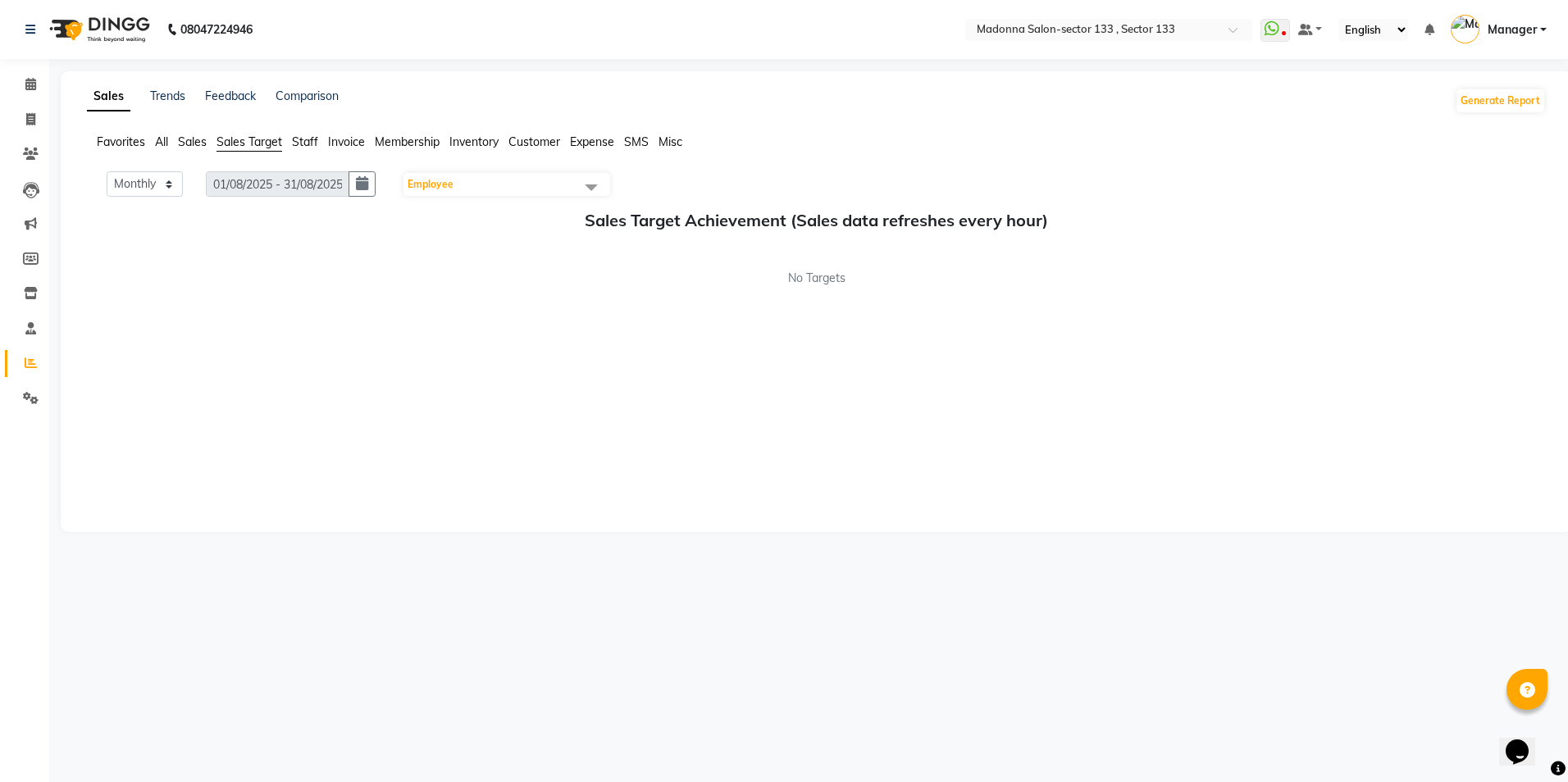 click on "Staff" 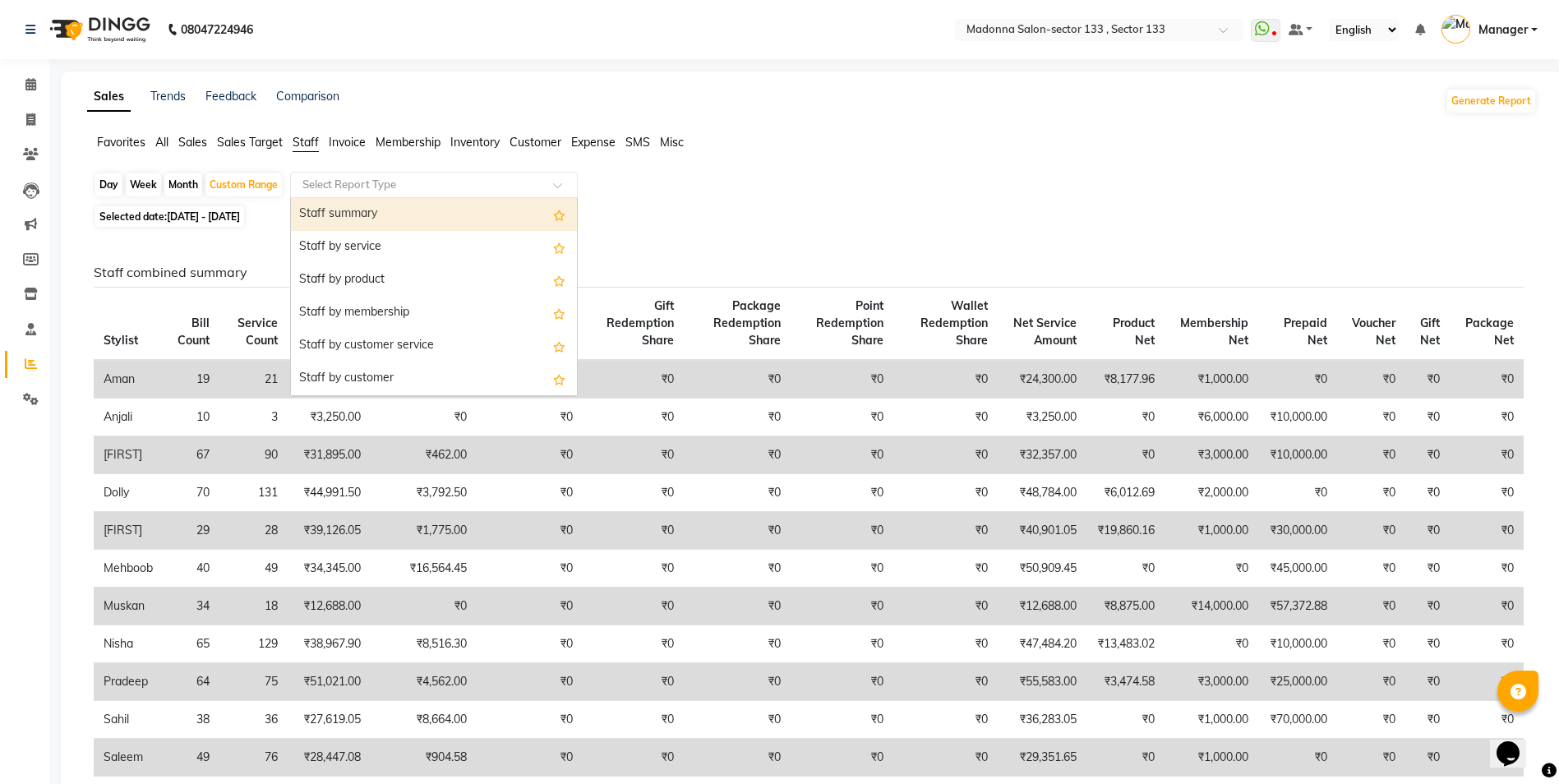 click on "Select Report Type" 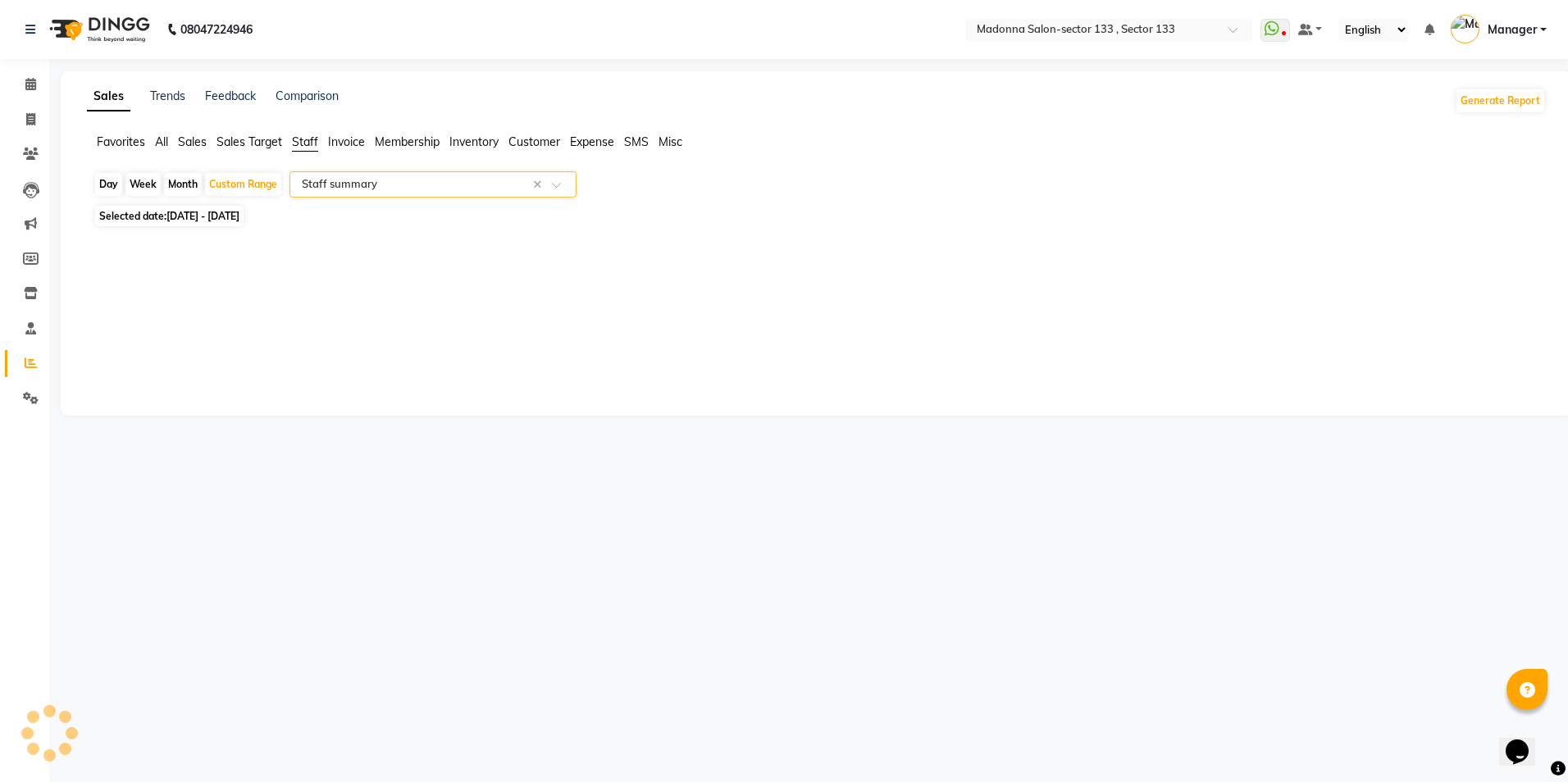 select on "full_report" 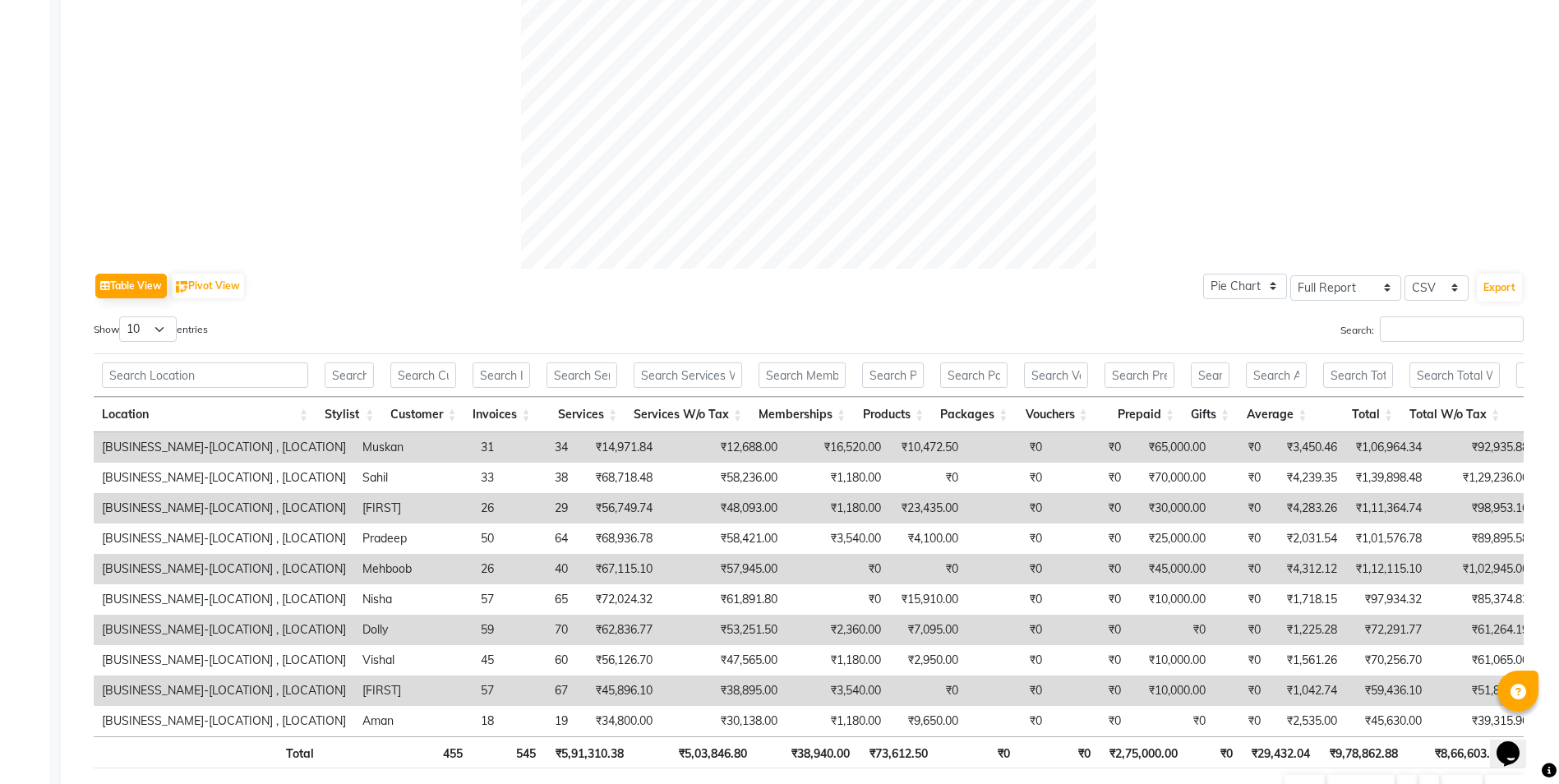 scroll, scrollTop: 657, scrollLeft: 0, axis: vertical 